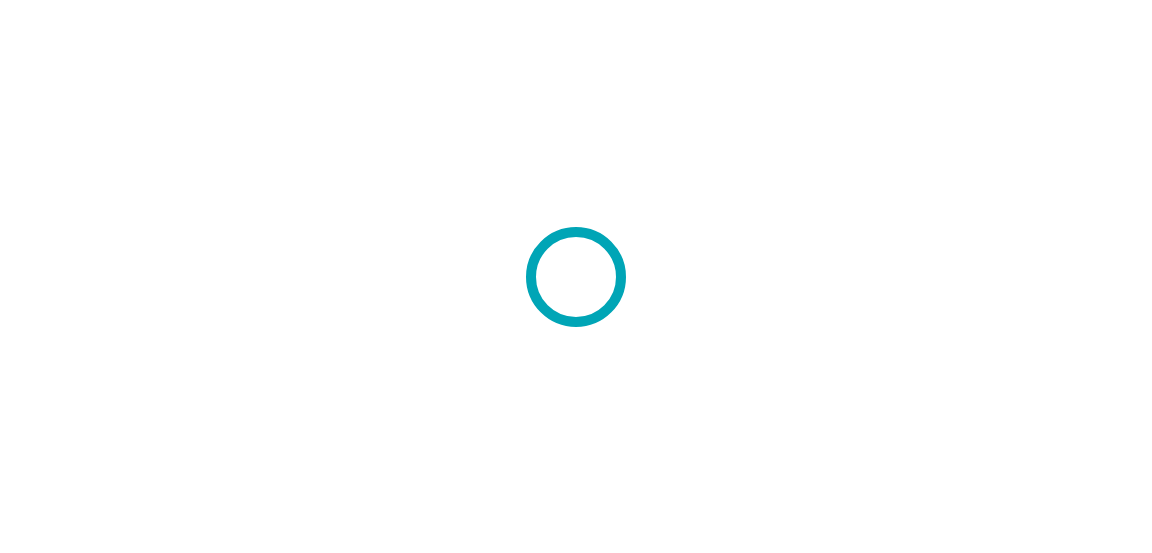 scroll, scrollTop: 0, scrollLeft: 0, axis: both 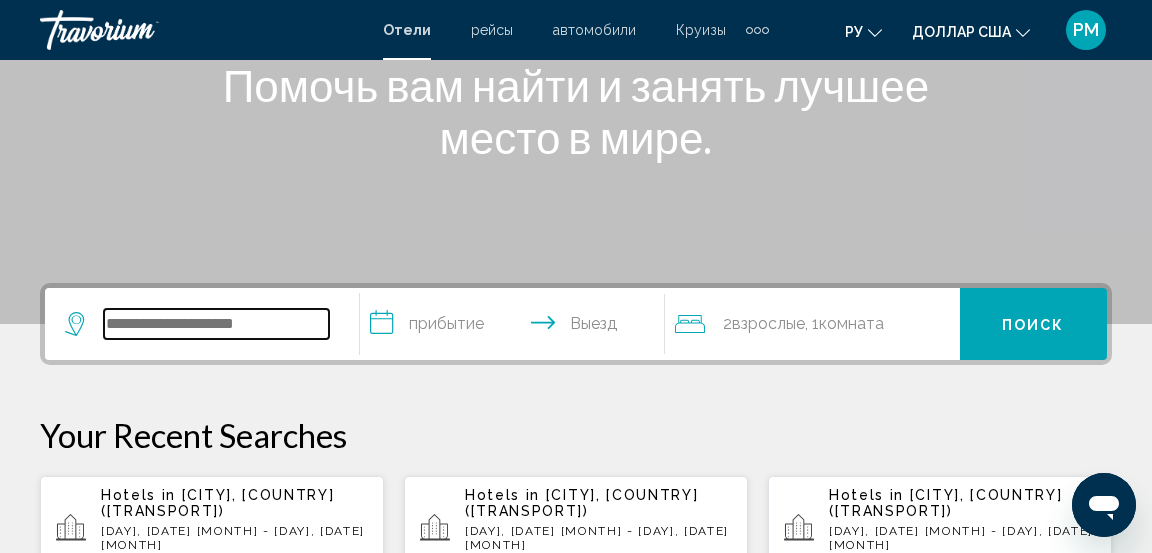 click at bounding box center (216, 324) 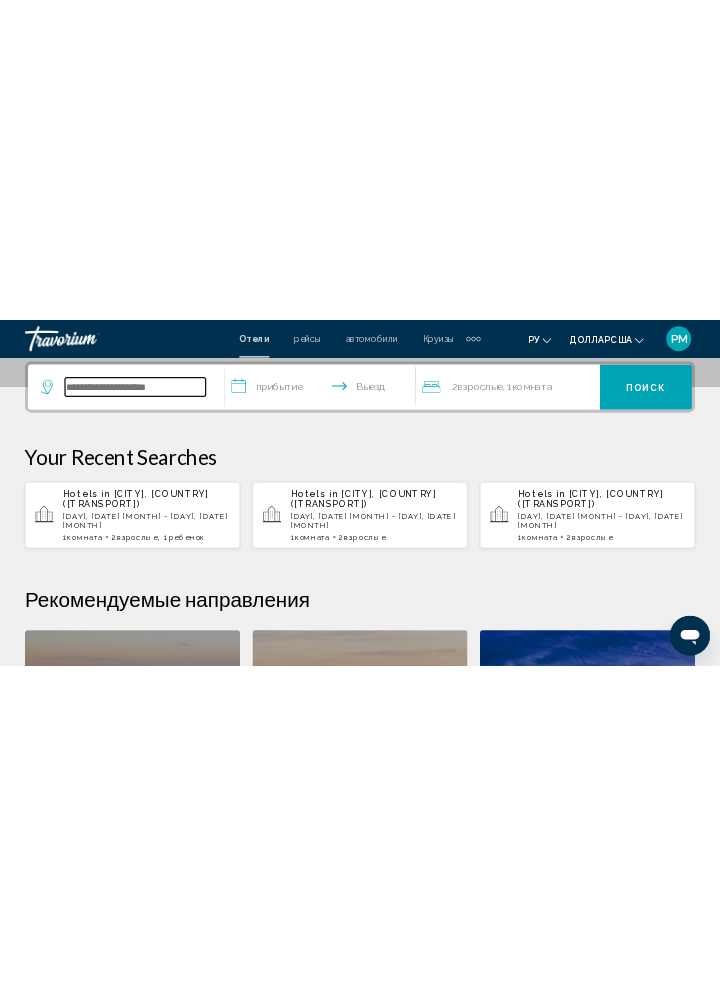 scroll, scrollTop: 494, scrollLeft: 0, axis: vertical 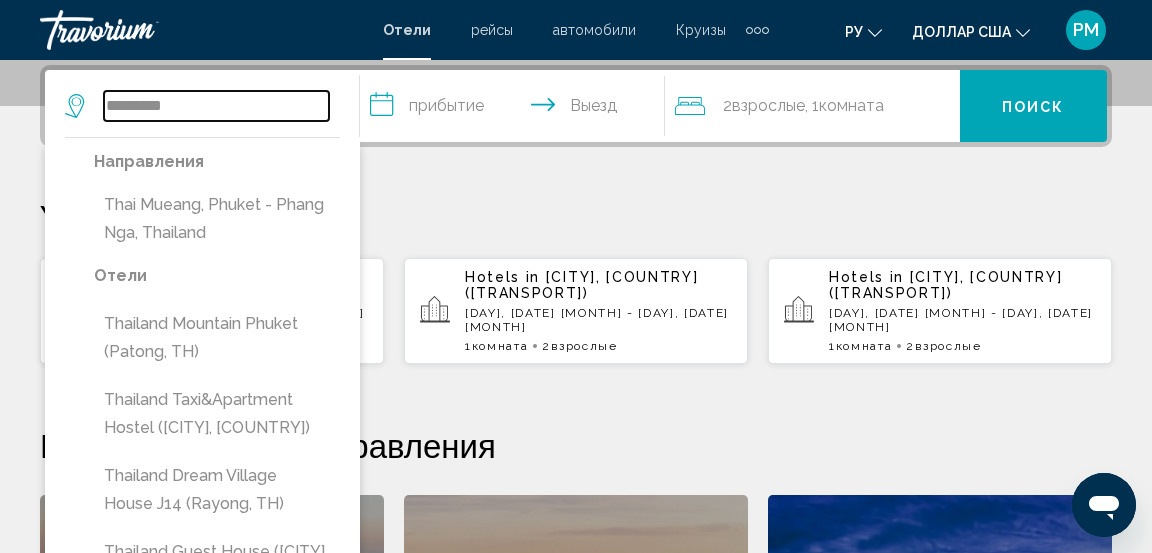 type on "********" 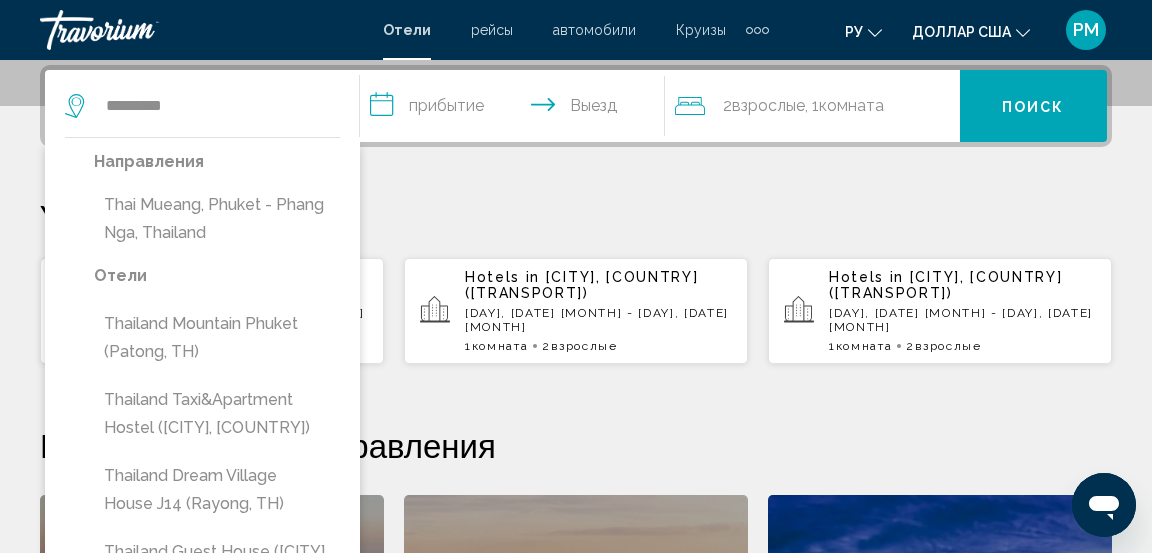 click on "**********" at bounding box center [516, 109] 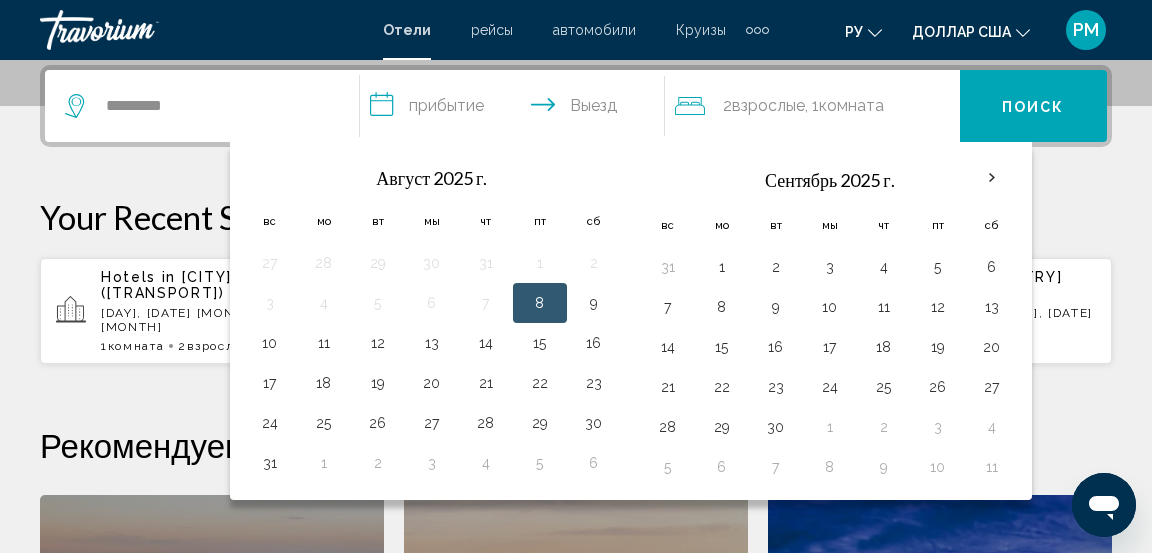 click at bounding box center [992, 178] 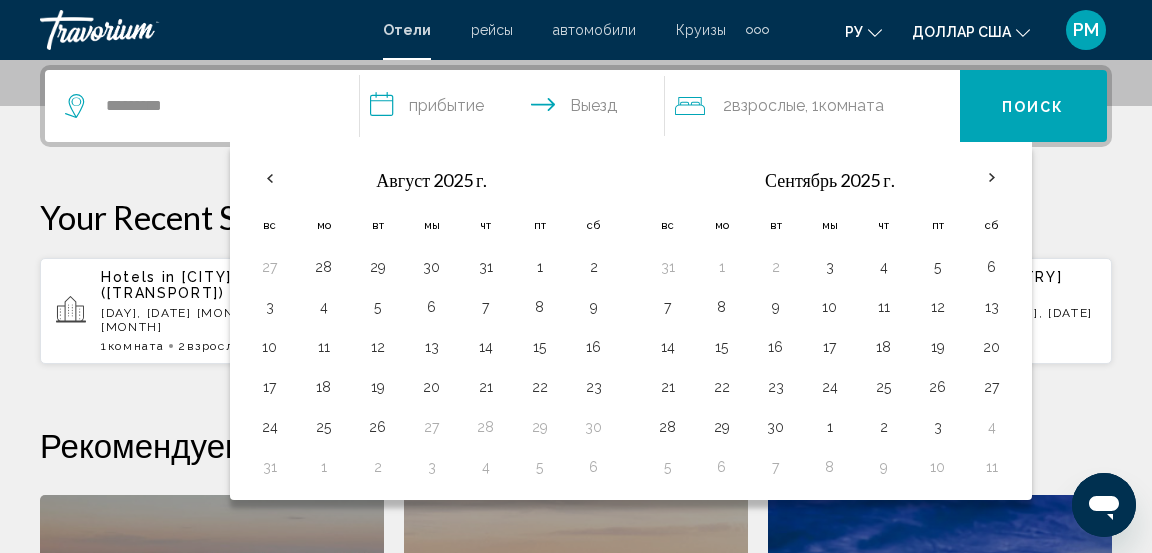 click at bounding box center [992, 178] 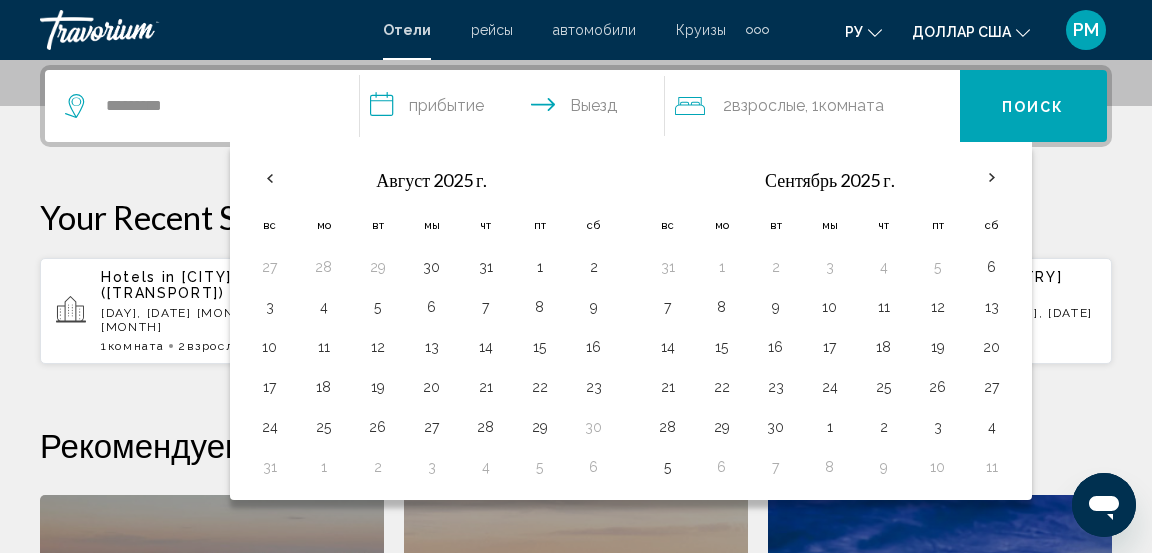 click on "**********" at bounding box center (516, 109) 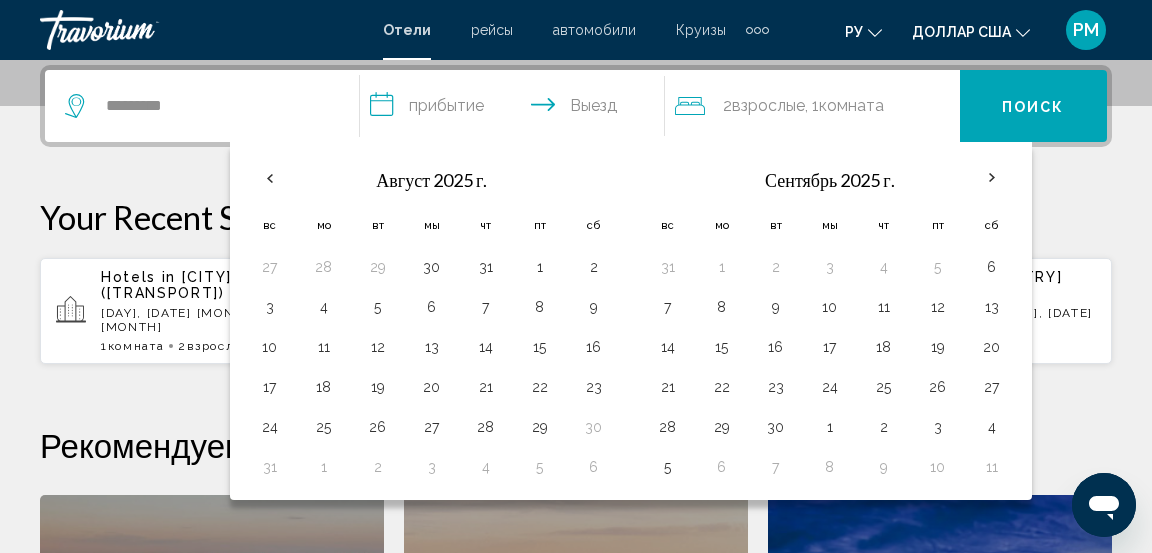 click on "**********" at bounding box center (516, 109) 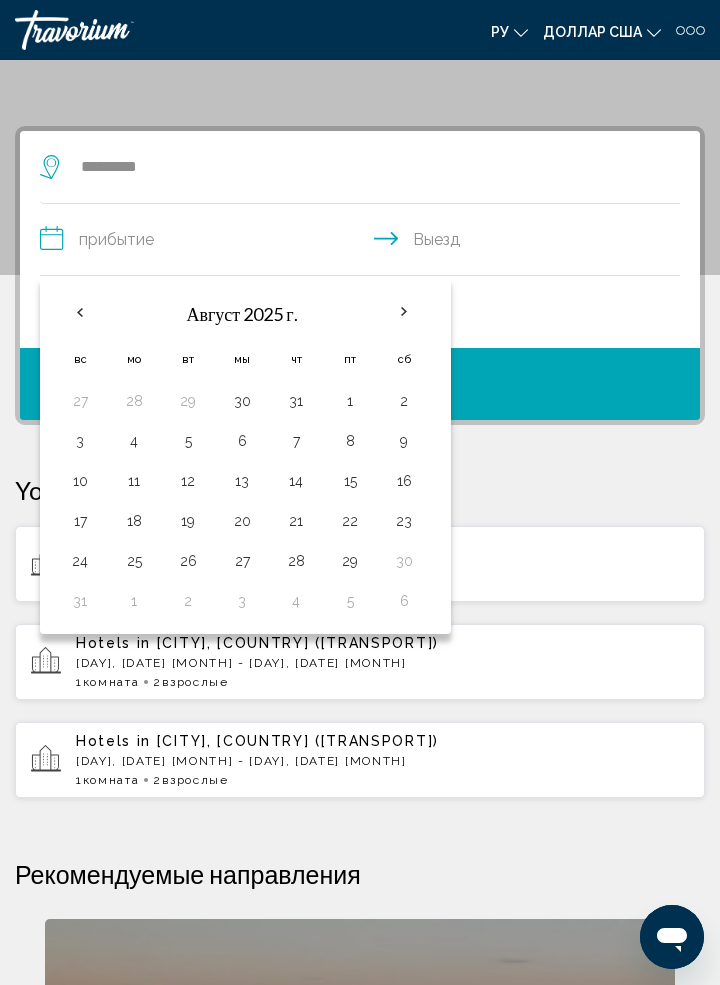 scroll, scrollTop: 31, scrollLeft: 0, axis: vertical 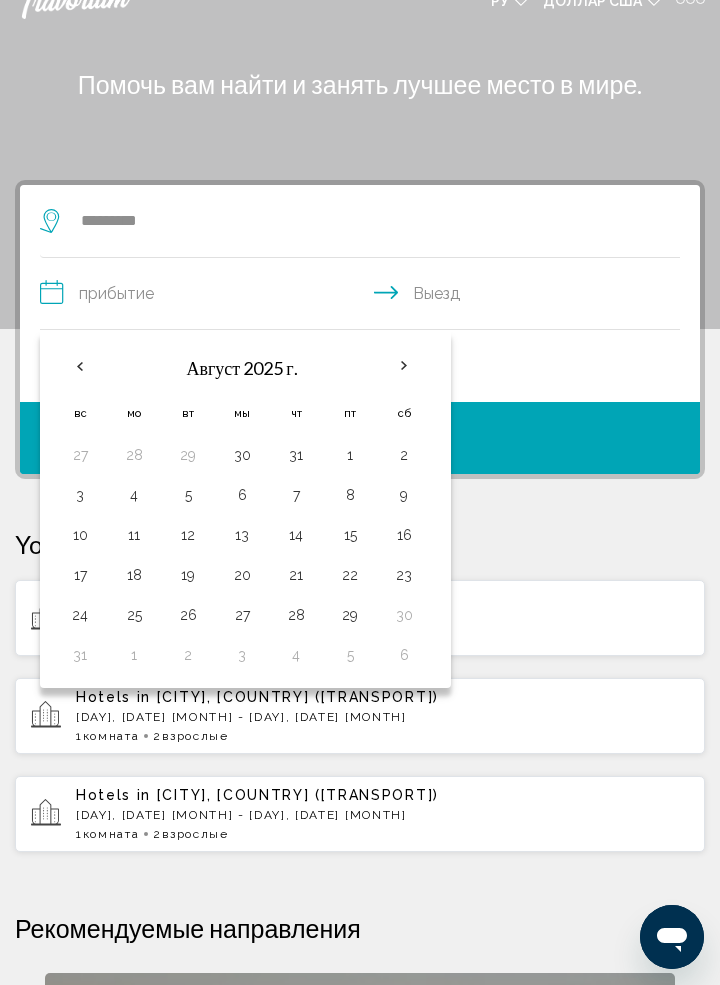 click at bounding box center [404, 366] 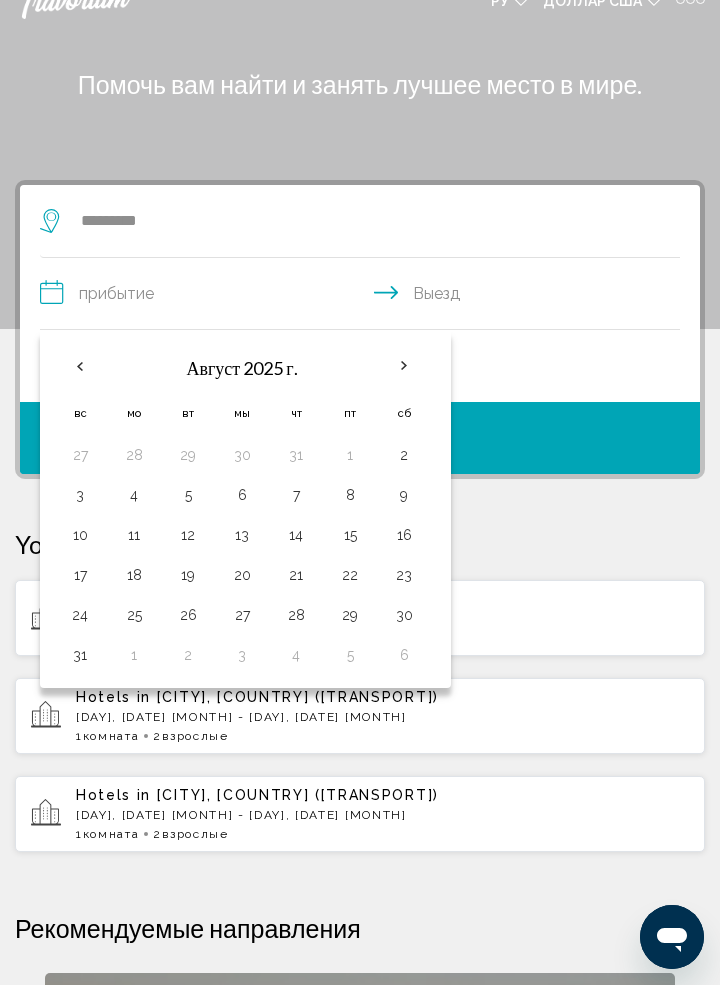 click at bounding box center (404, 366) 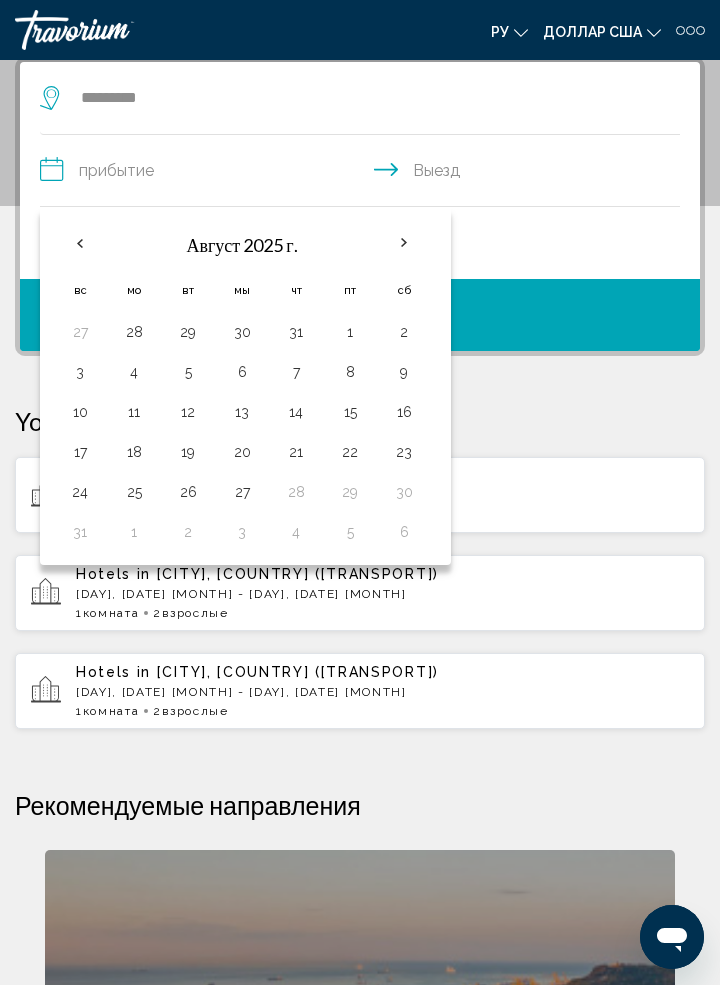 click on "**********" at bounding box center [364, 173] 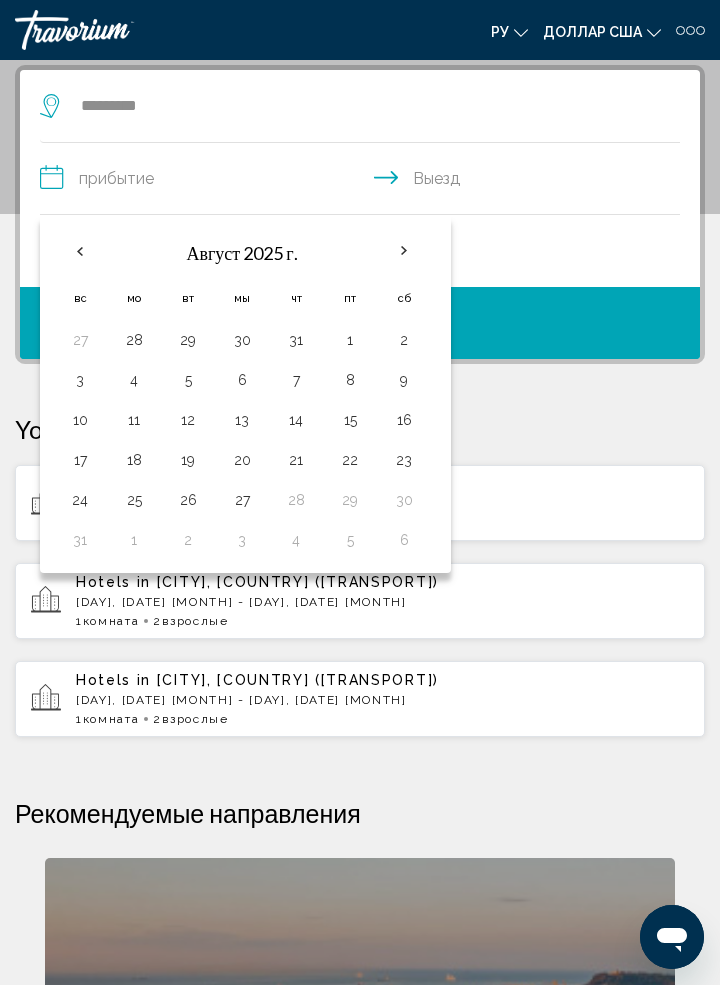 click on "**********" at bounding box center (364, 181) 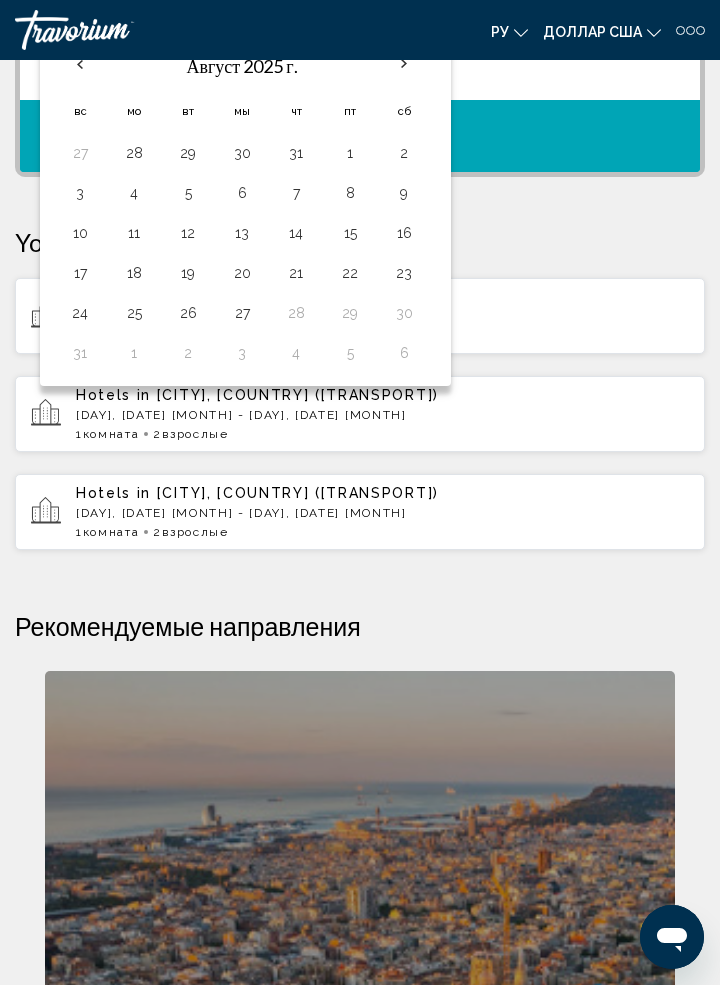 scroll, scrollTop: 0, scrollLeft: 0, axis: both 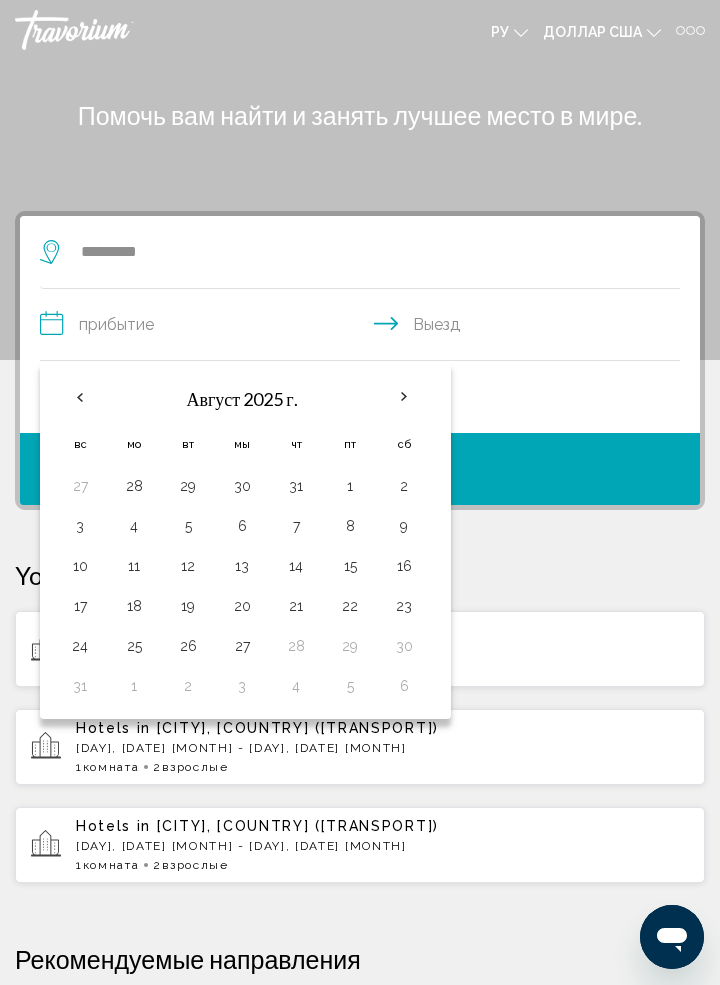 click at bounding box center (80, 397) 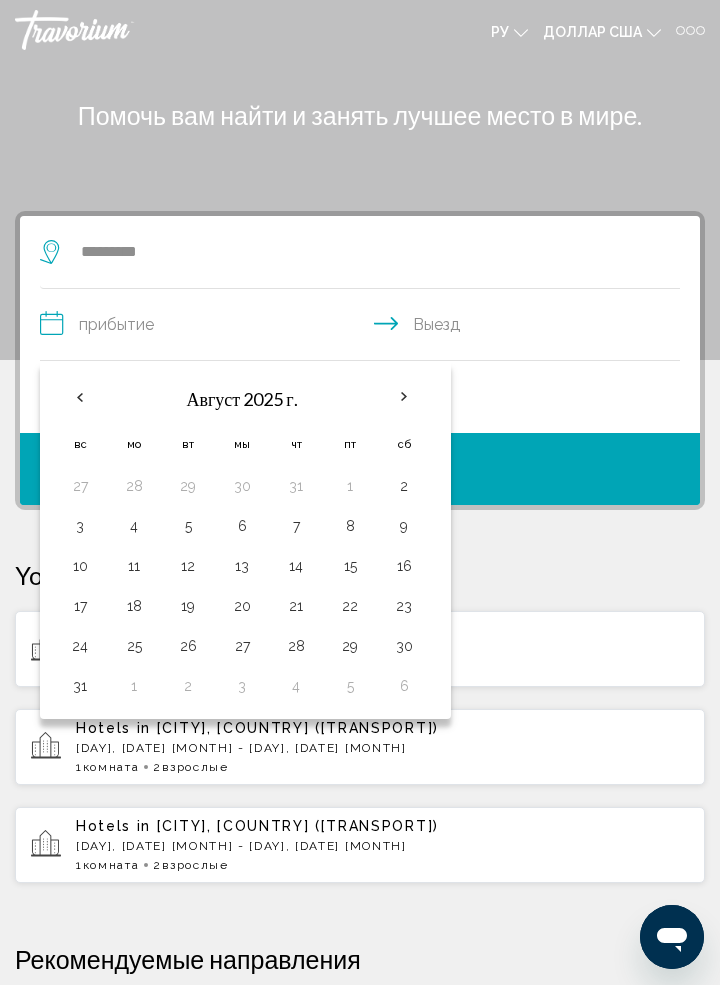 click at bounding box center [80, 397] 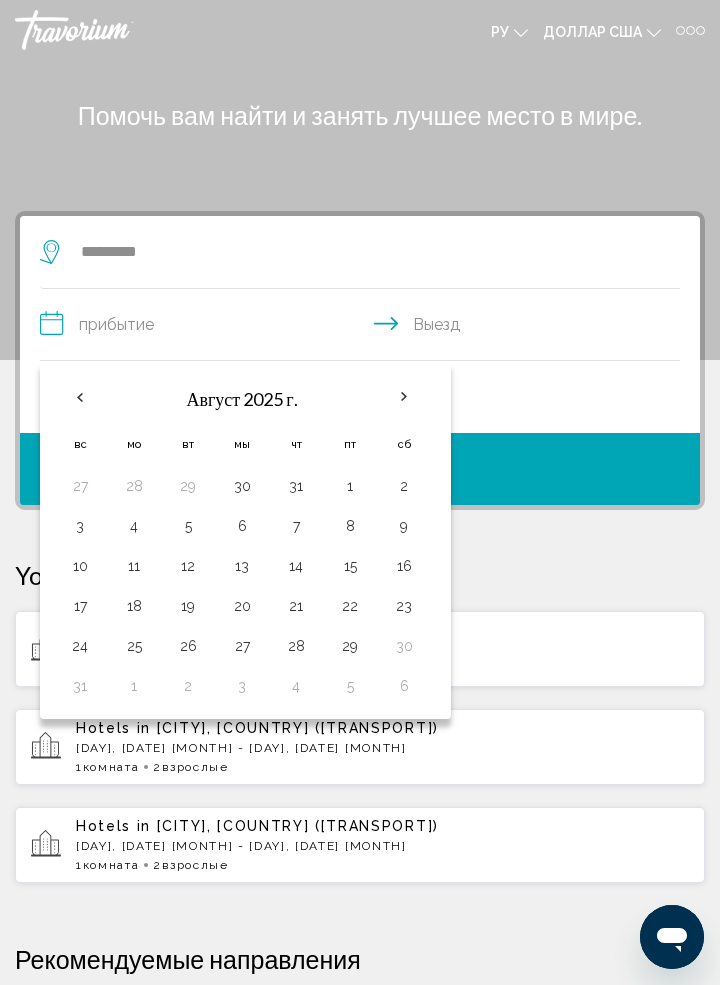 click at bounding box center [404, 397] 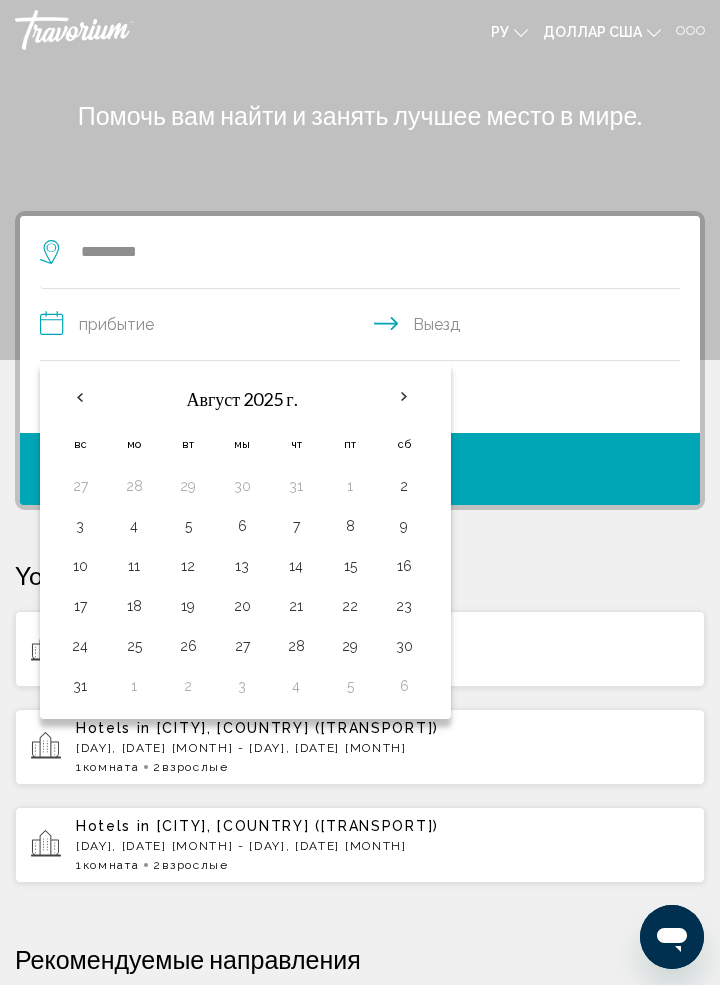 click at bounding box center [404, 397] 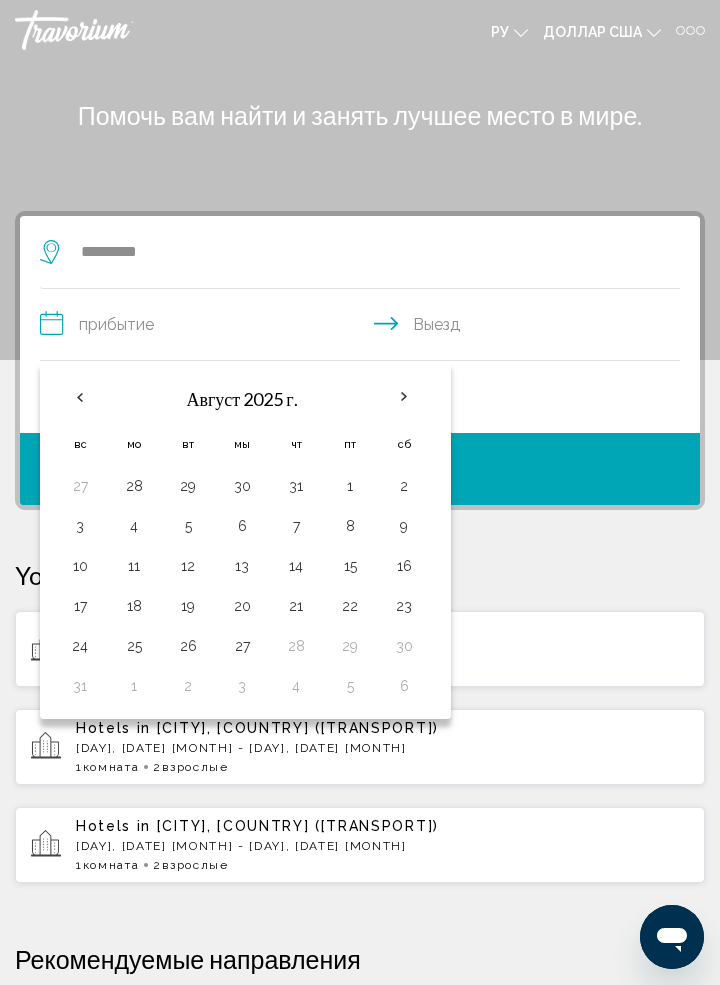 click on "6" at bounding box center (404, 686) 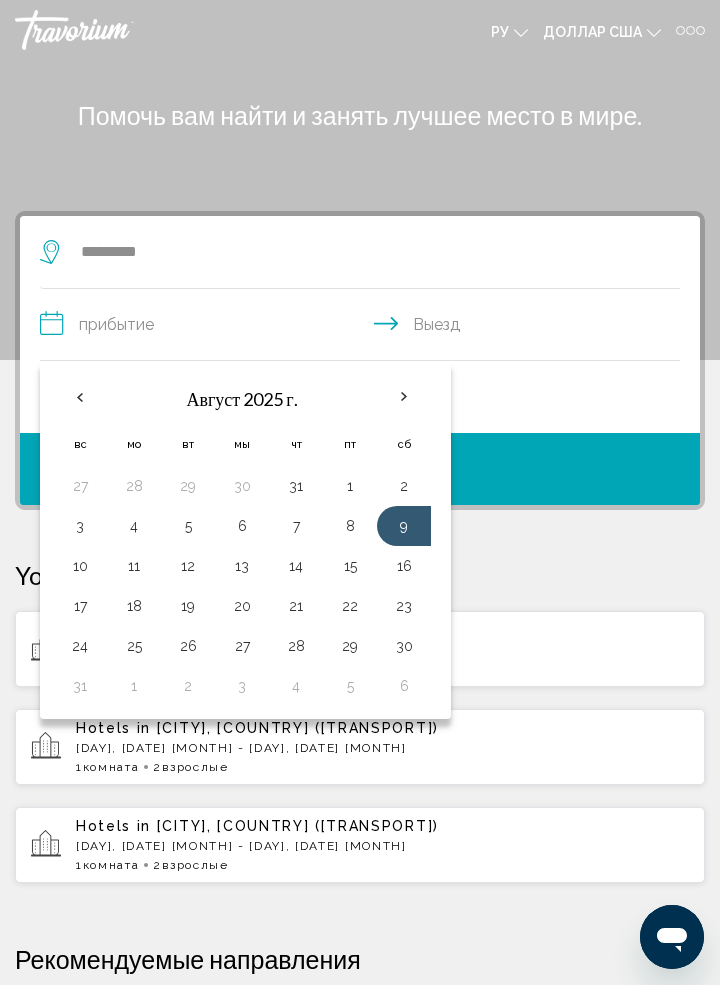 click on "6" at bounding box center (404, 686) 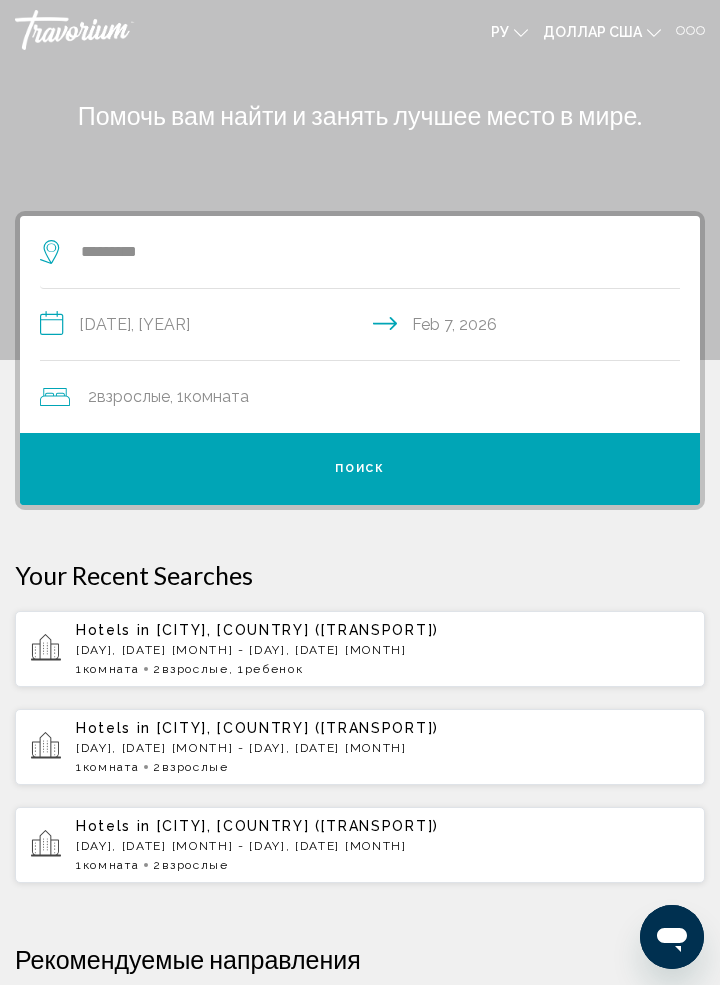 click on "**********" at bounding box center (364, 327) 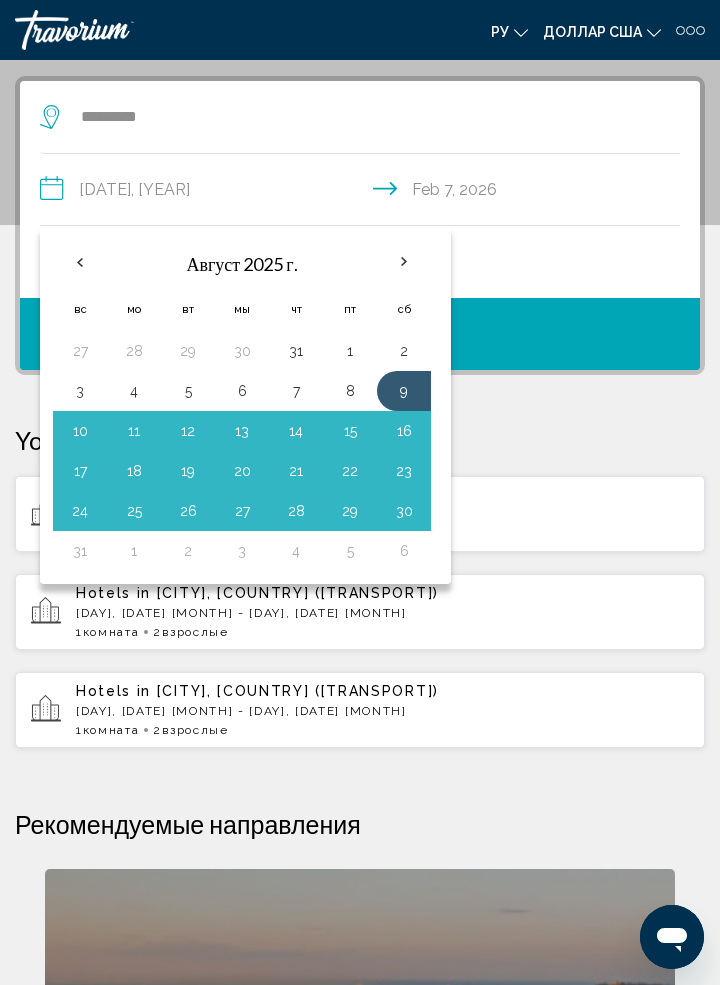 scroll, scrollTop: 146, scrollLeft: 0, axis: vertical 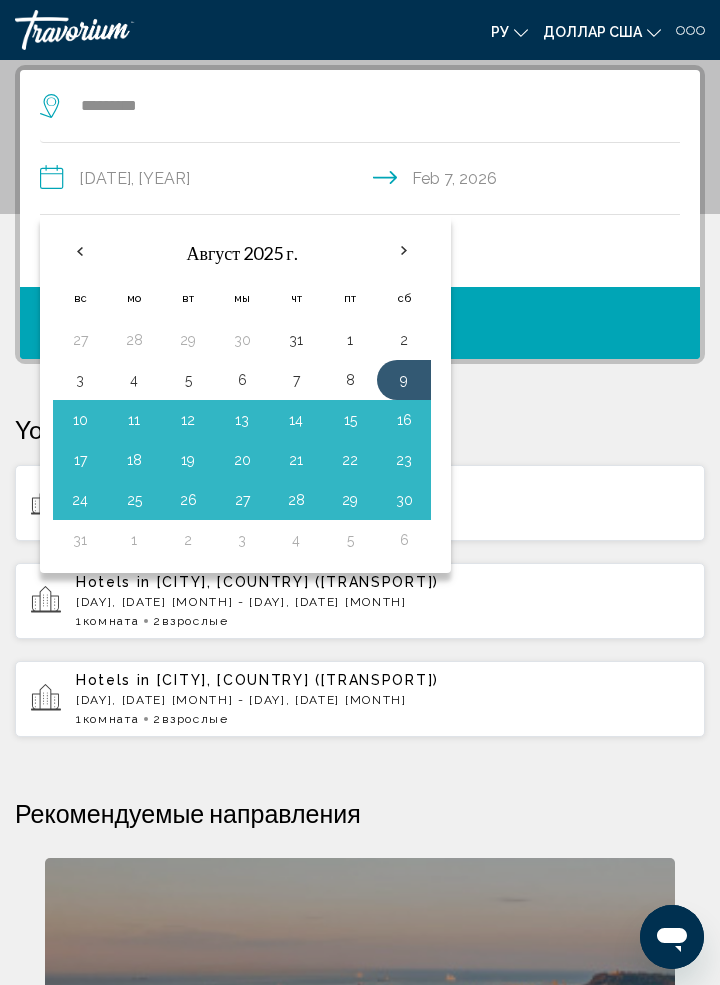 click at bounding box center [80, 251] 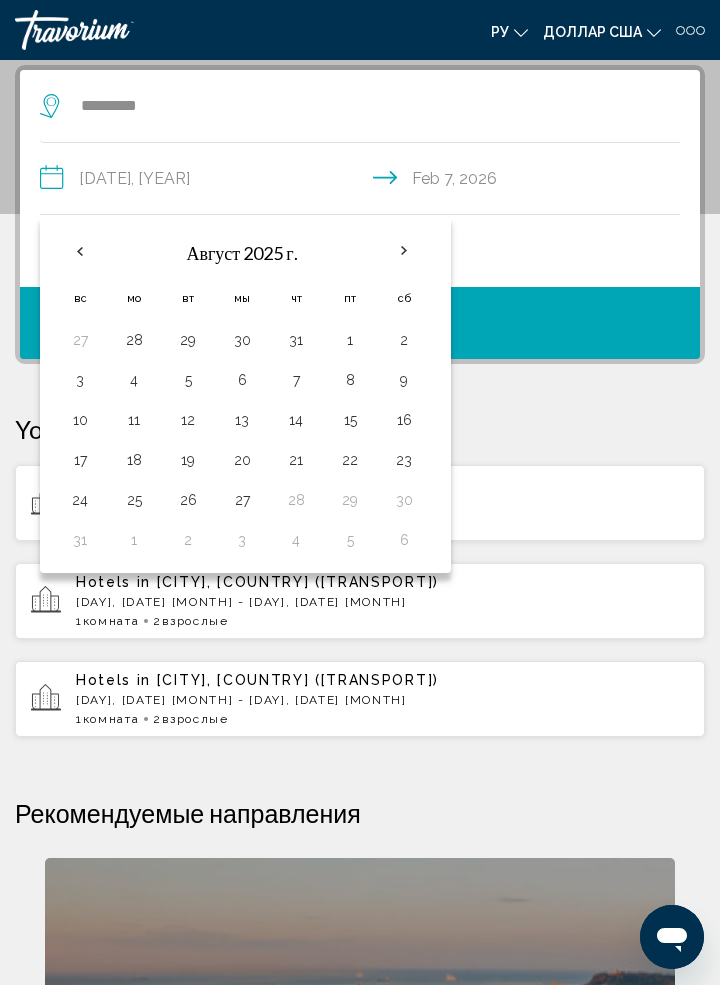 click on "3" at bounding box center [80, 380] 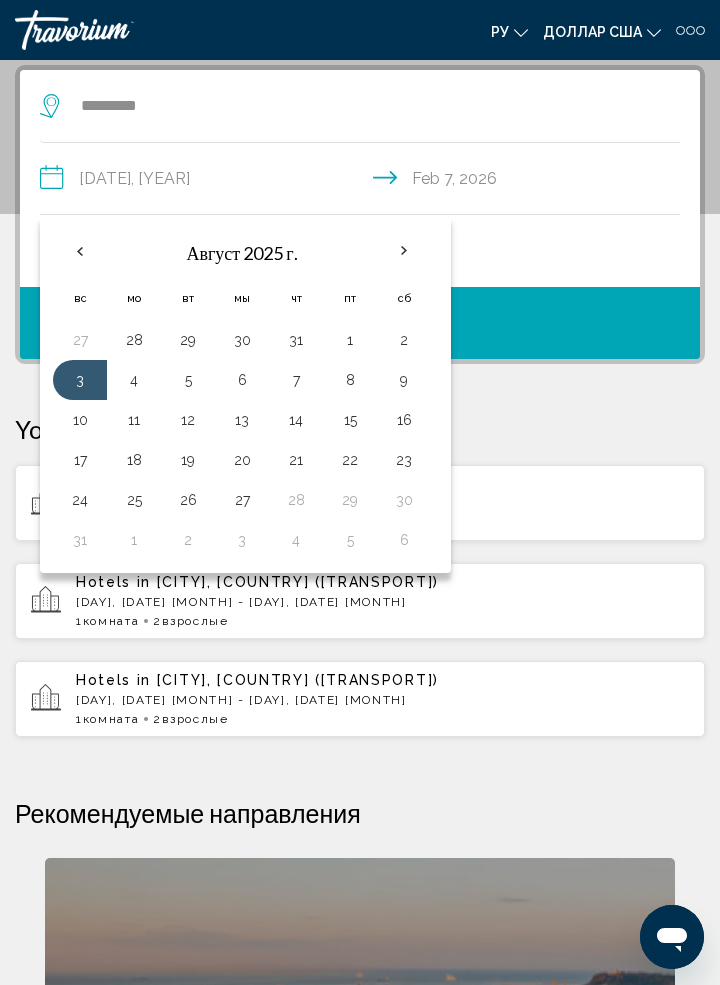 click at bounding box center (80, 251) 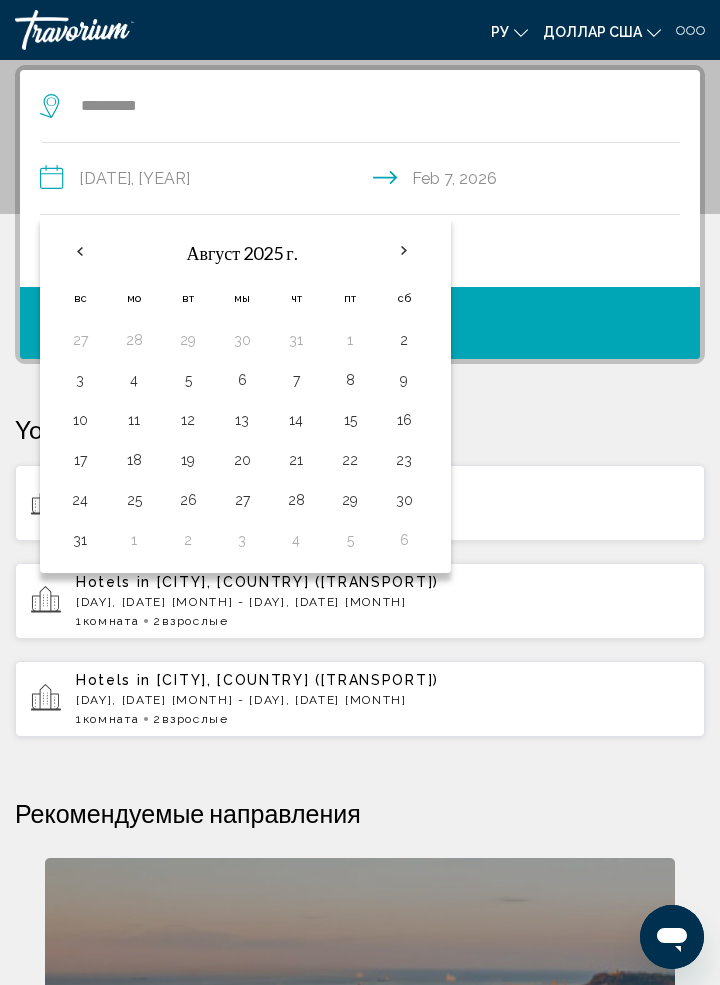 click on "27" at bounding box center [80, 340] 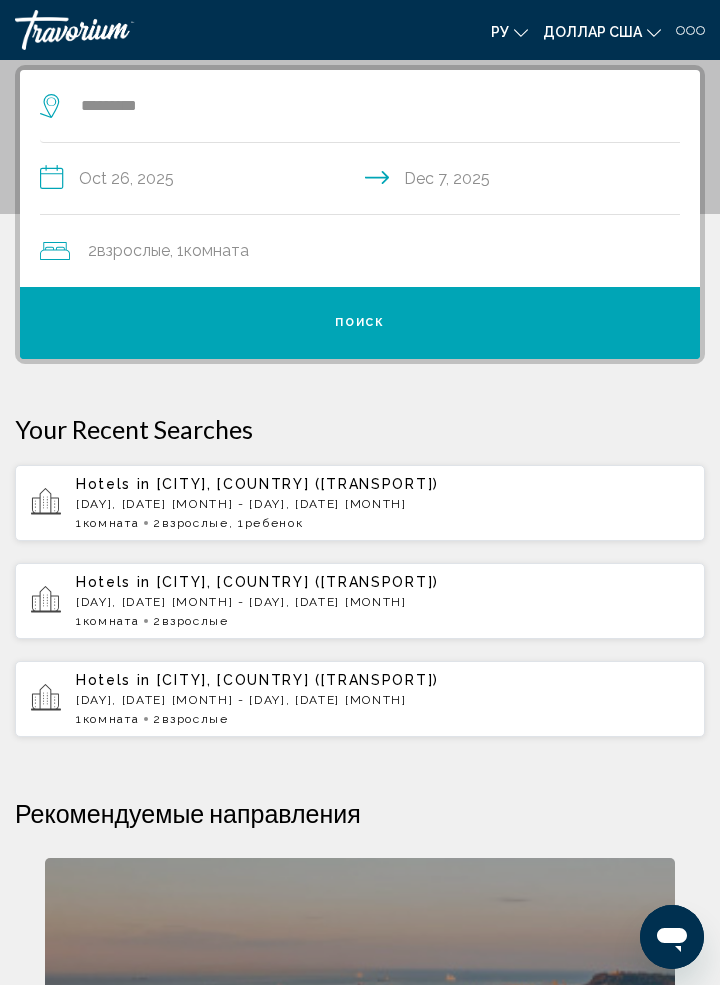 click on "**********" at bounding box center (364, 181) 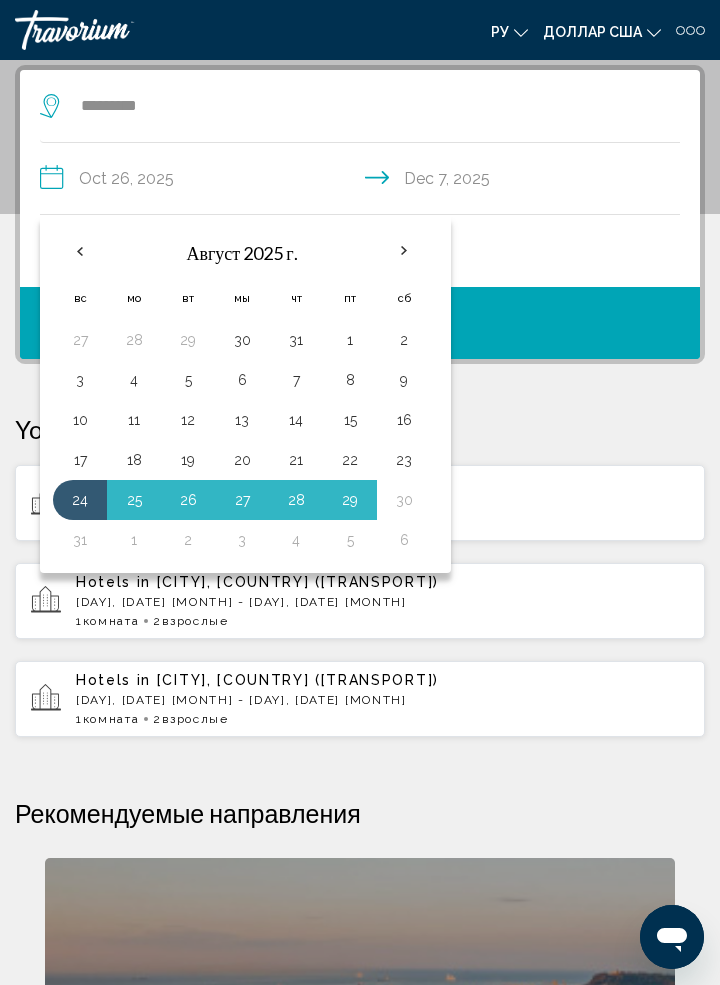 click on "17" at bounding box center [80, 460] 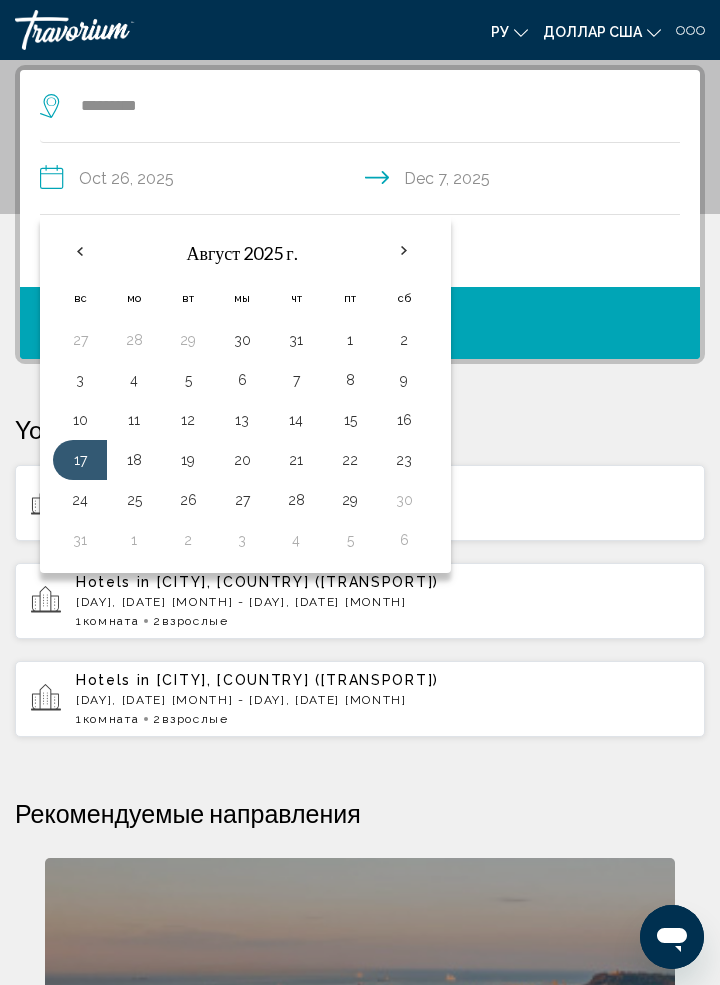 click on "10" at bounding box center (80, 420) 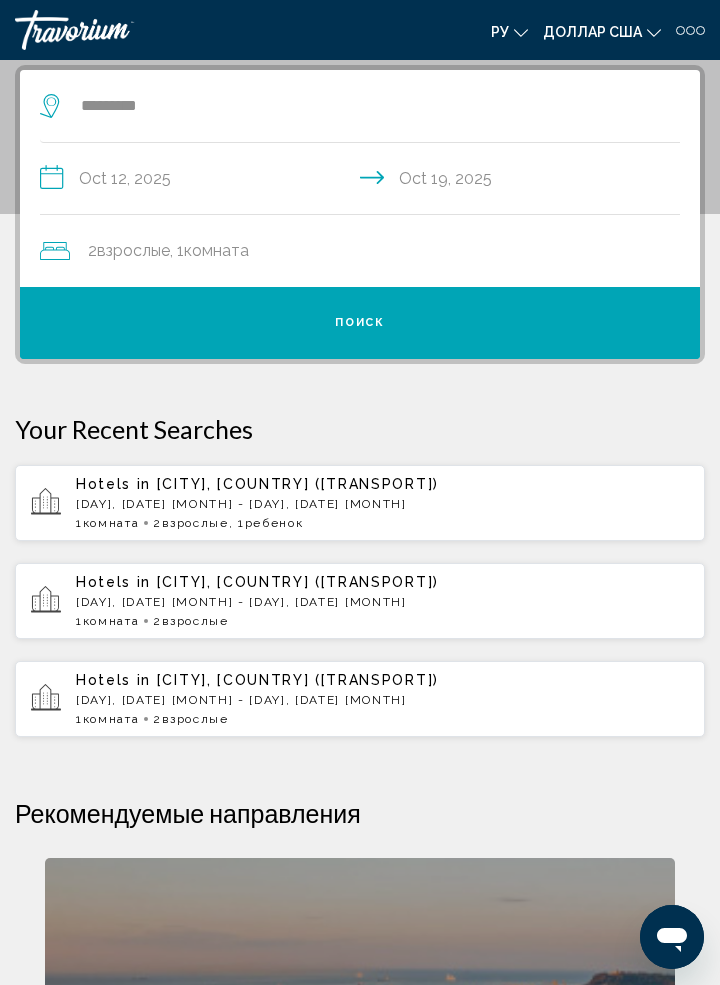 click on "**********" at bounding box center [364, 181] 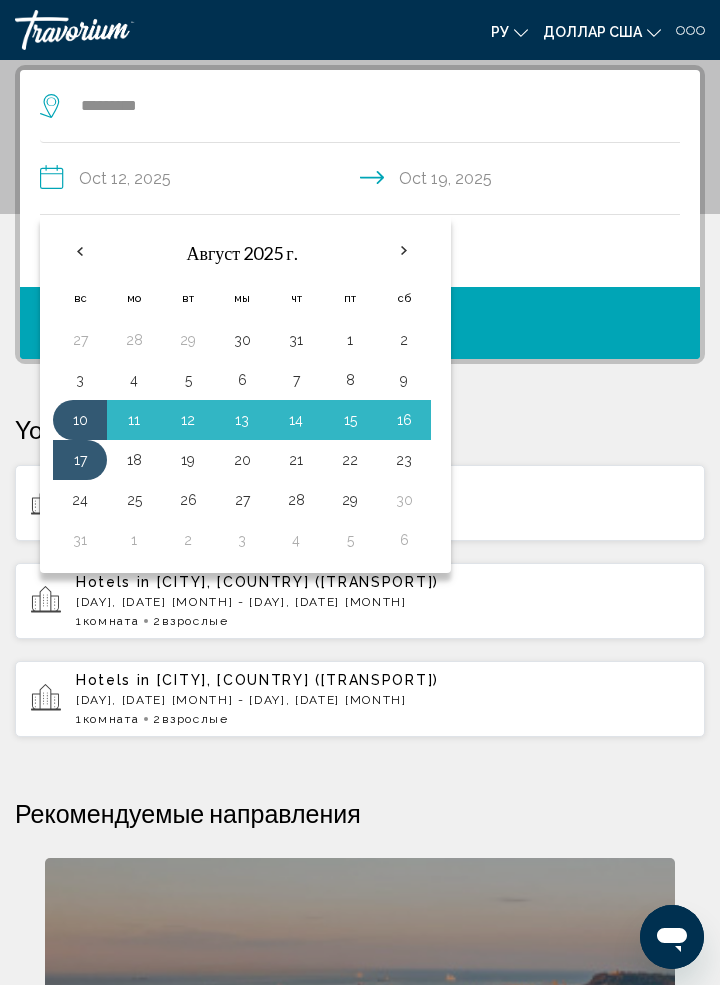 click on "30" at bounding box center [404, 500] 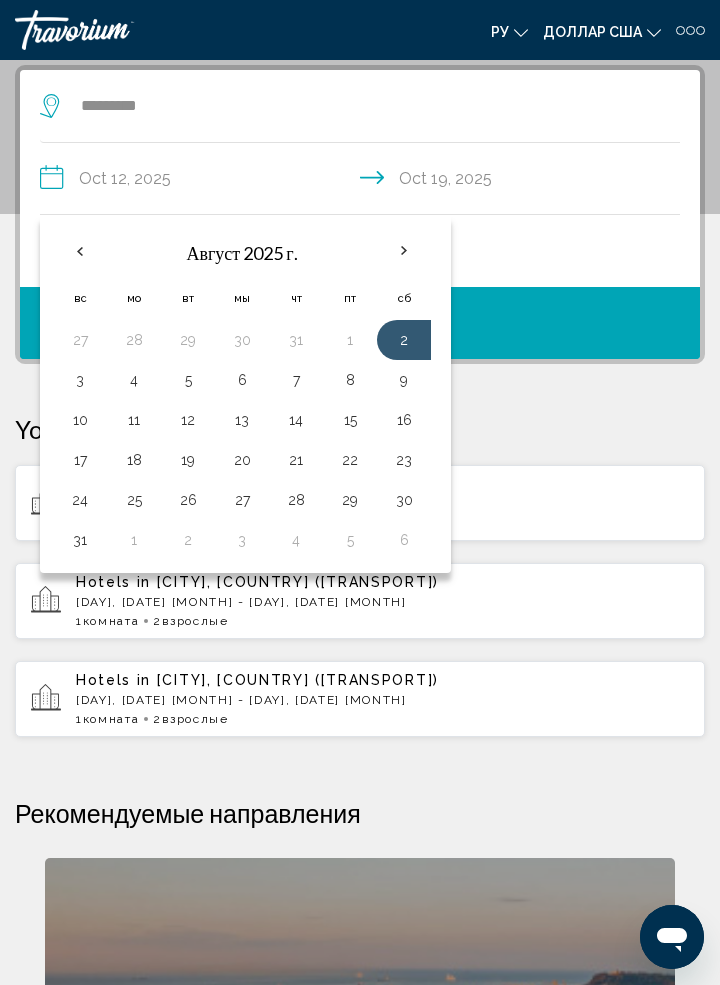 click on "30" at bounding box center (404, 500) 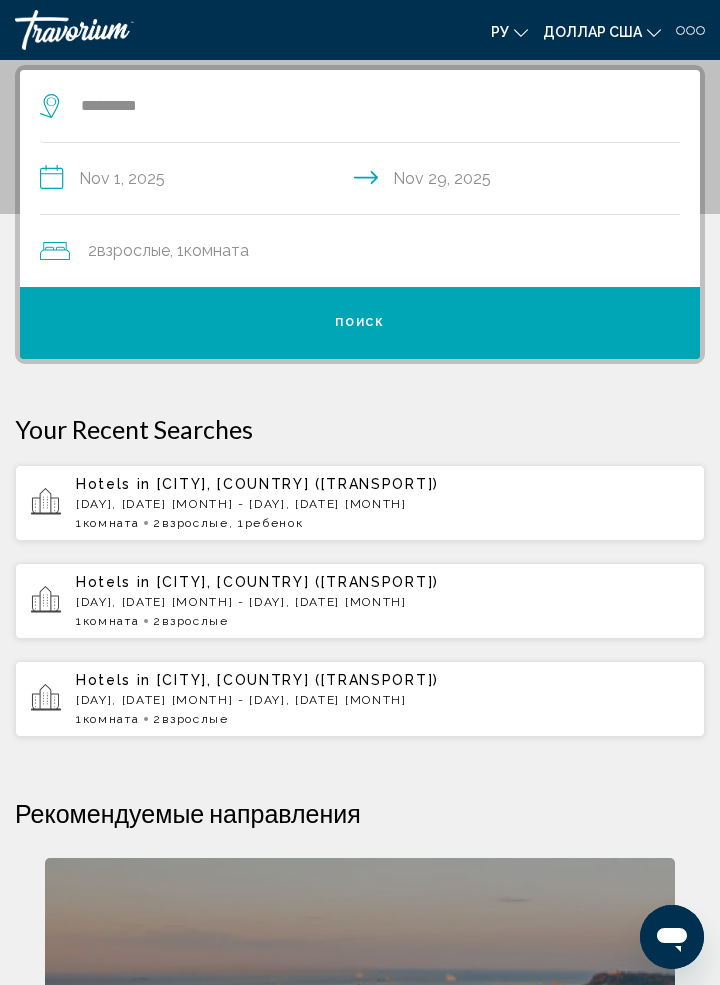 click on "**********" at bounding box center [364, 181] 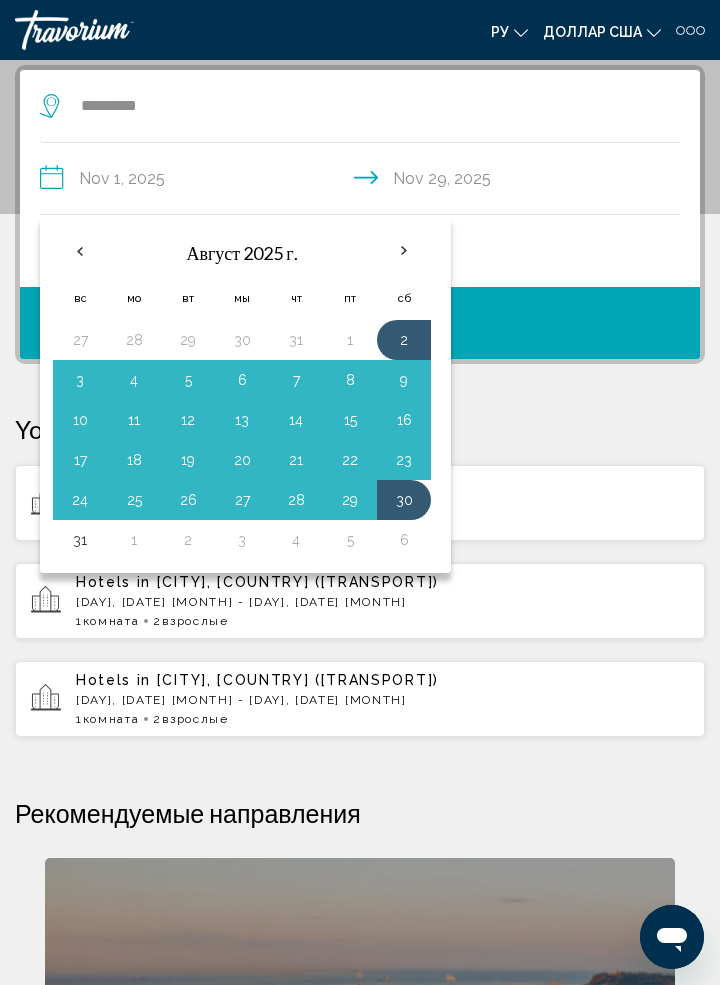 click on "9" at bounding box center [404, 380] 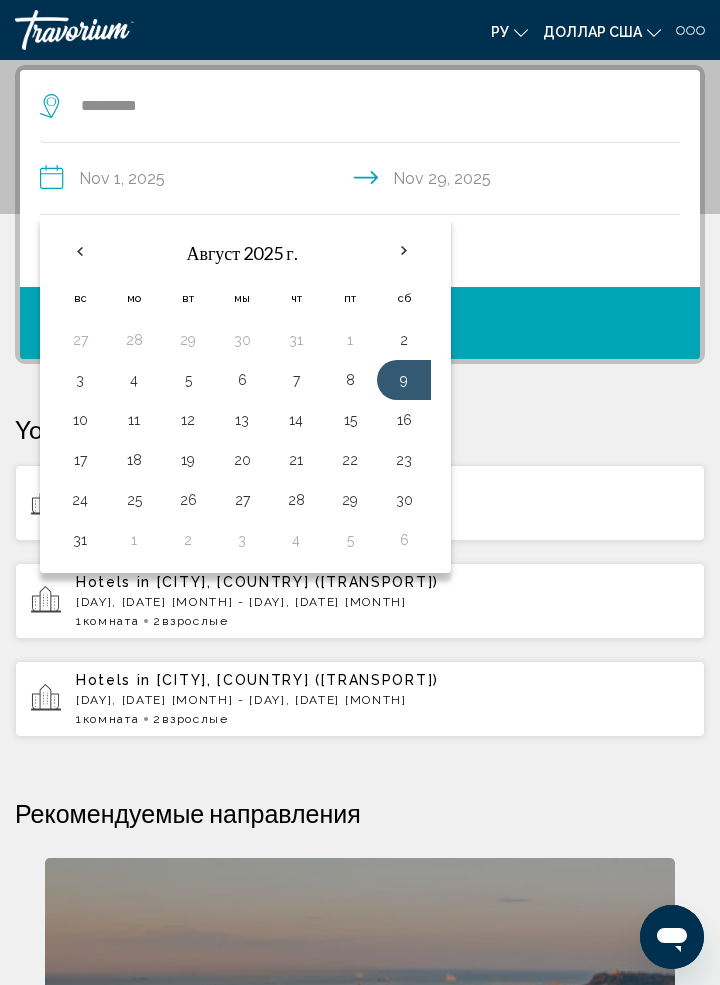 click on "9" at bounding box center [404, 380] 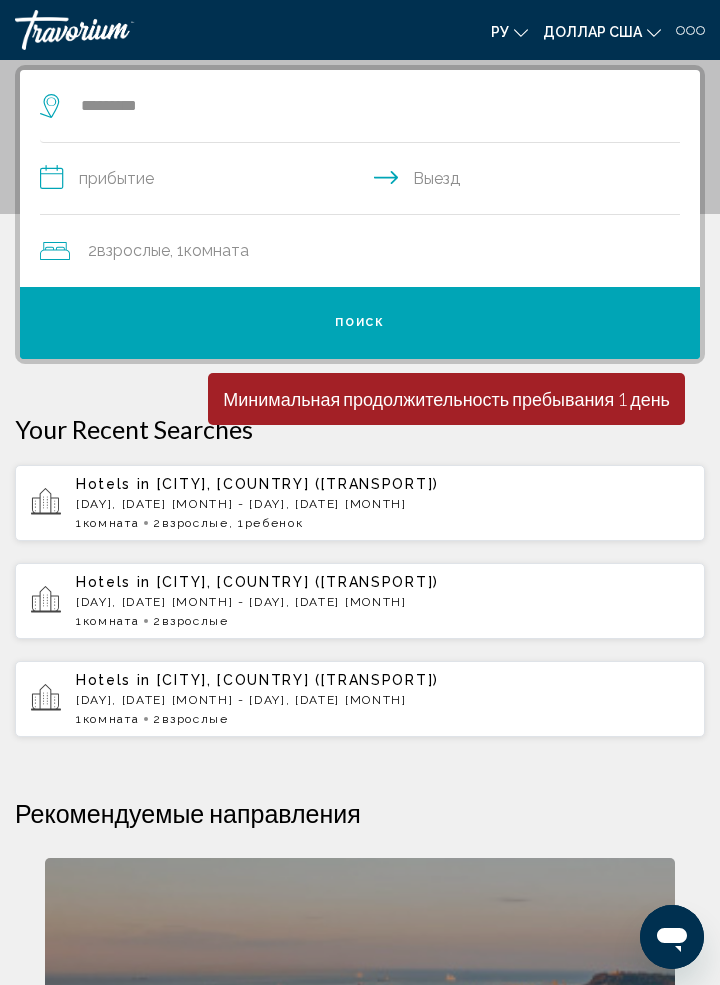 click on "**********" at bounding box center [364, 181] 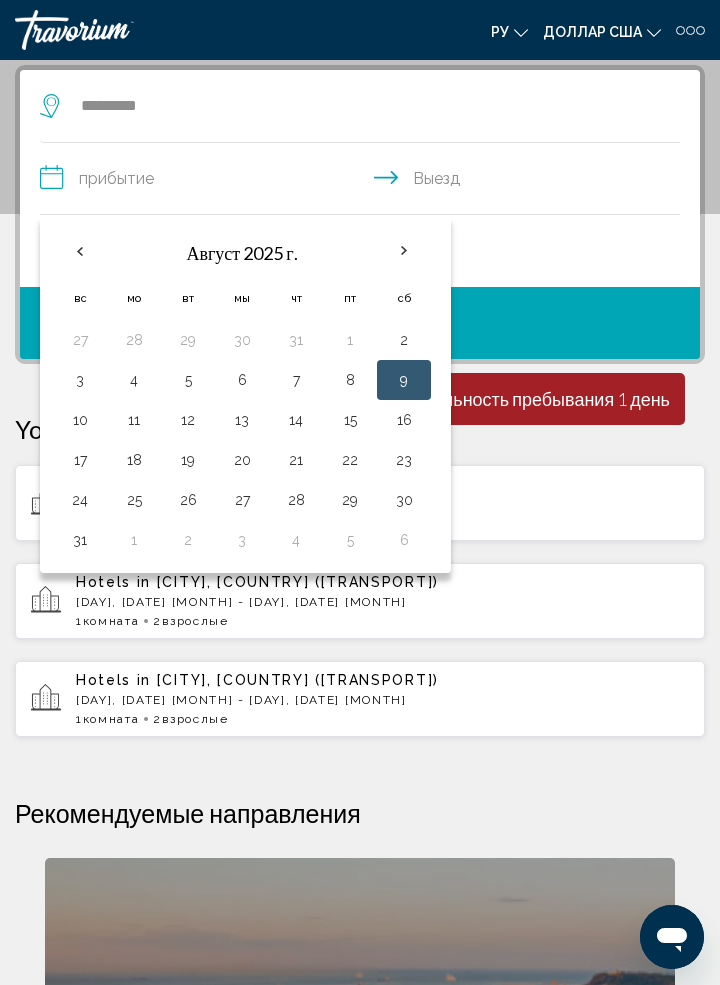 click on "6" at bounding box center (404, 540) 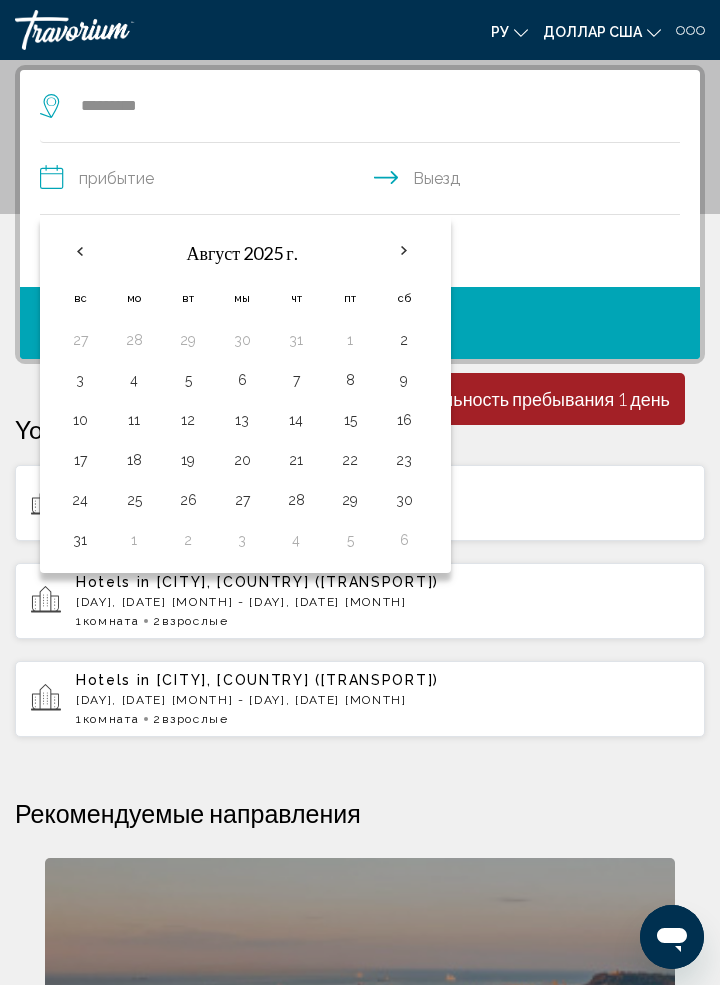 click on "6" at bounding box center (404, 540) 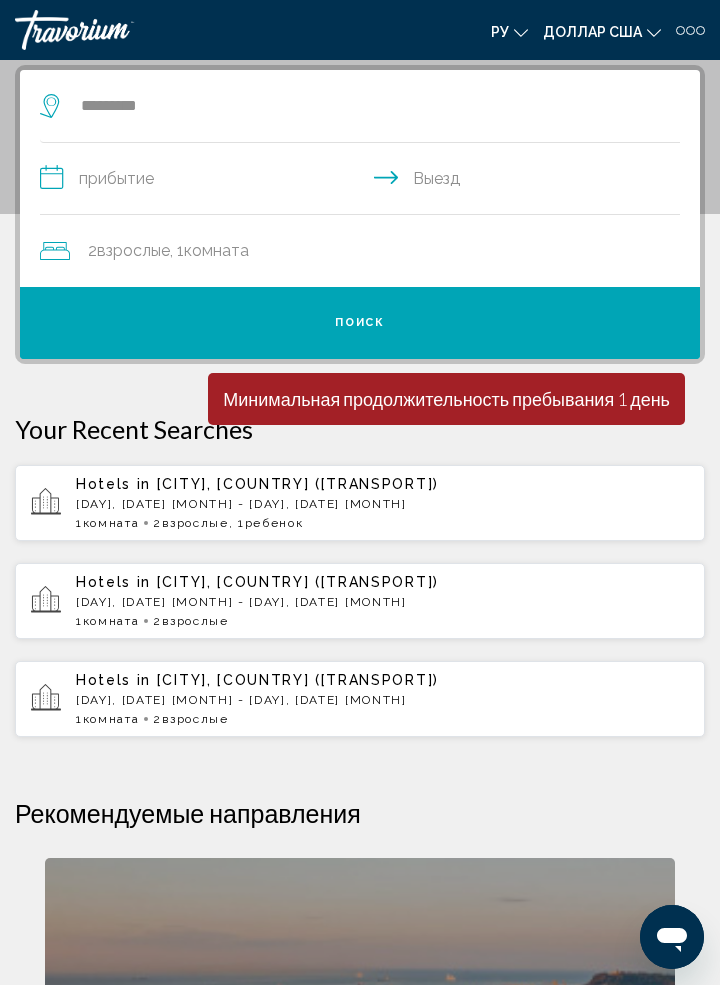 click on "**********" at bounding box center [364, 181] 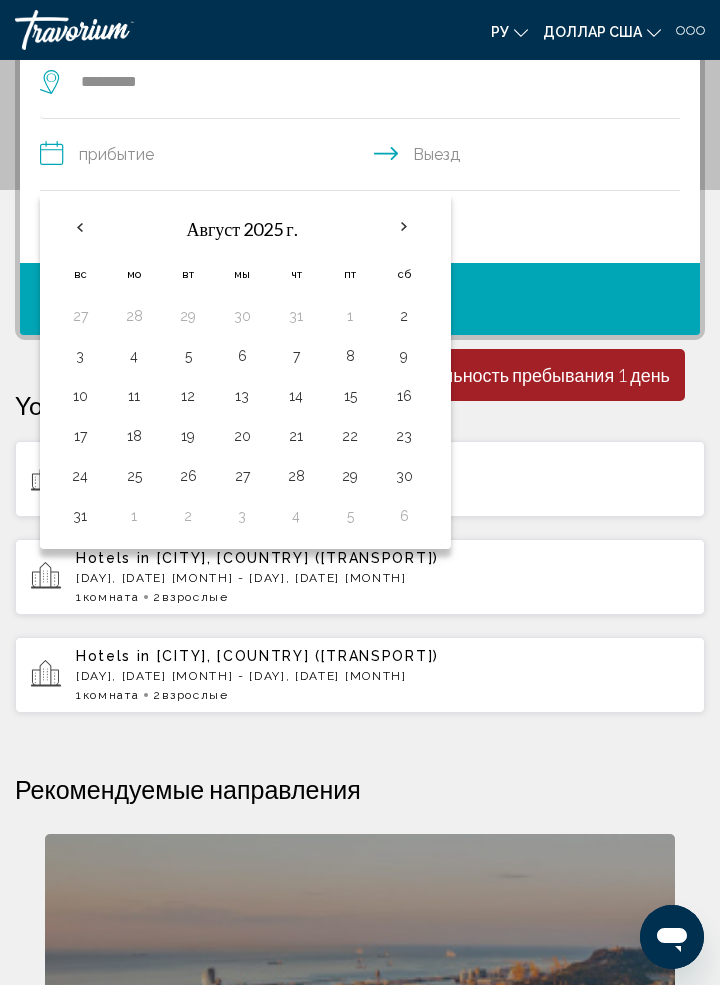 scroll, scrollTop: 0, scrollLeft: 0, axis: both 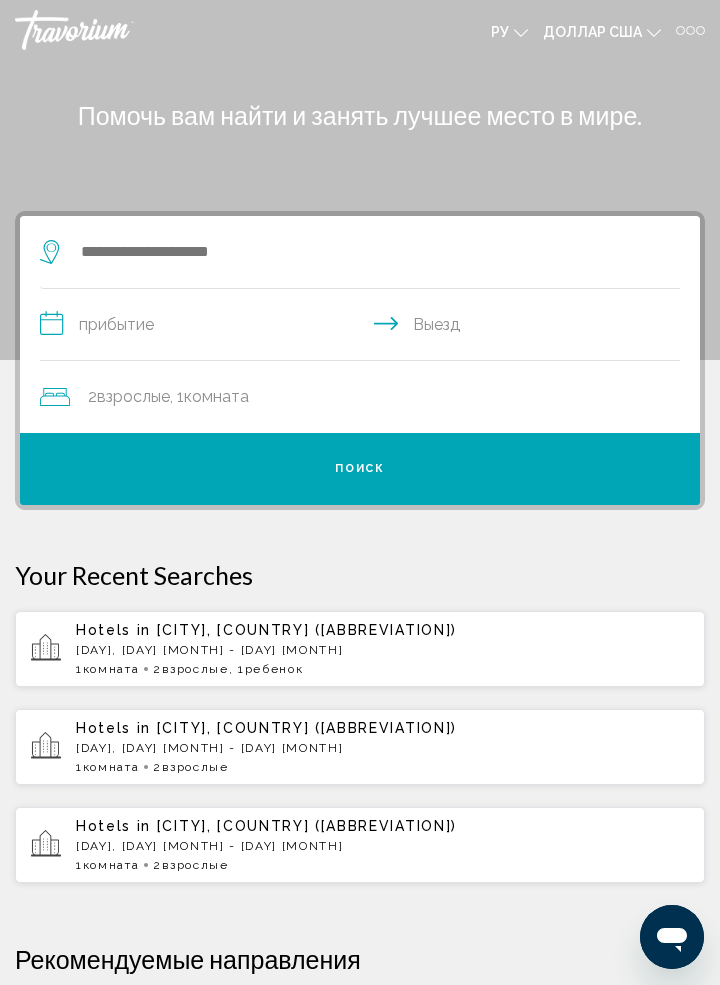 click at bounding box center [350, 252] 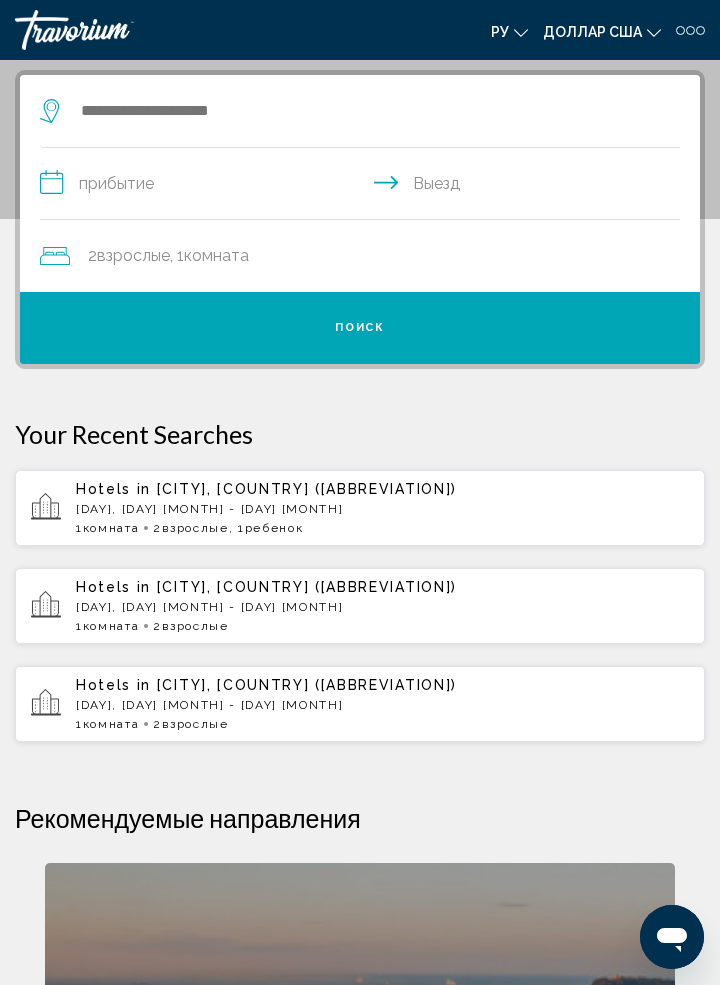 scroll, scrollTop: 146, scrollLeft: 0, axis: vertical 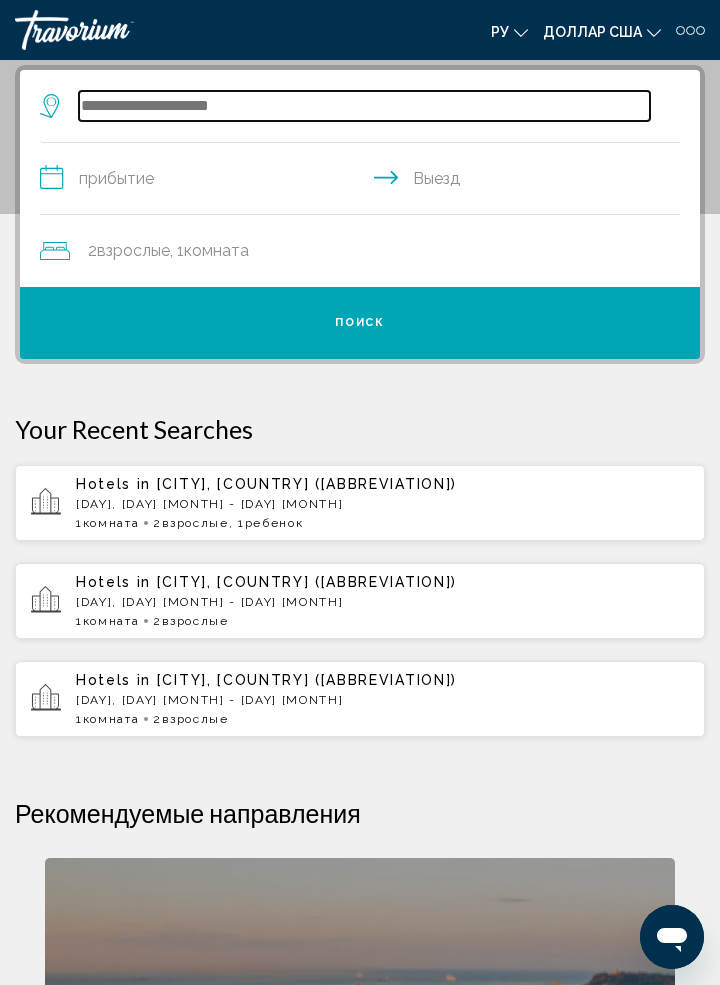 click at bounding box center (364, 106) 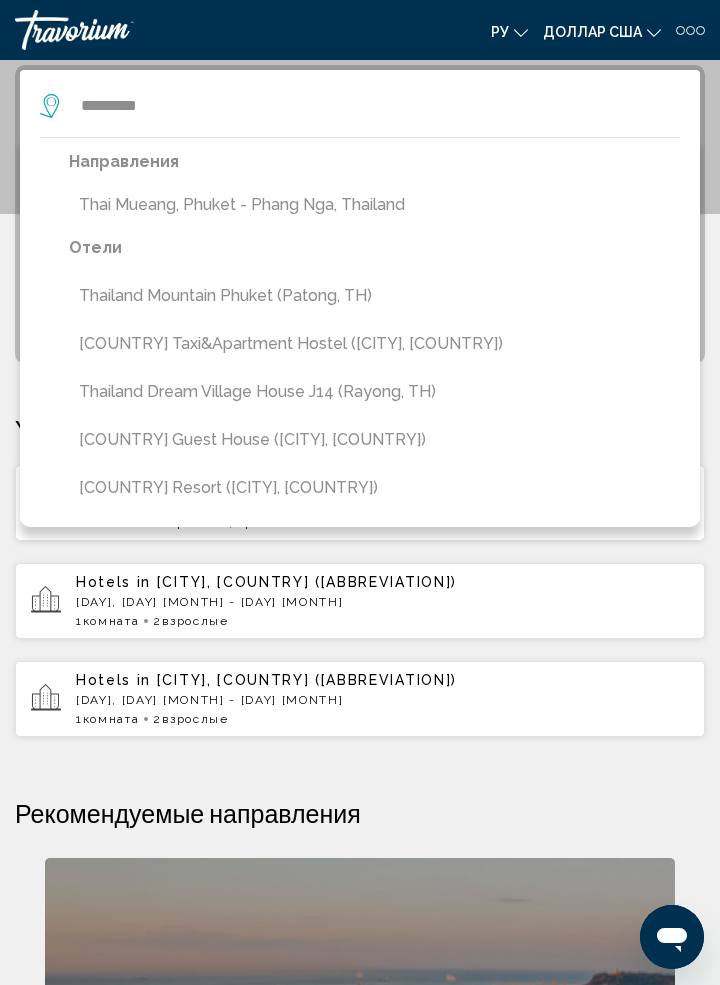 click on "Thailand Mountain Phuket (Patong, TH)" at bounding box center [374, 296] 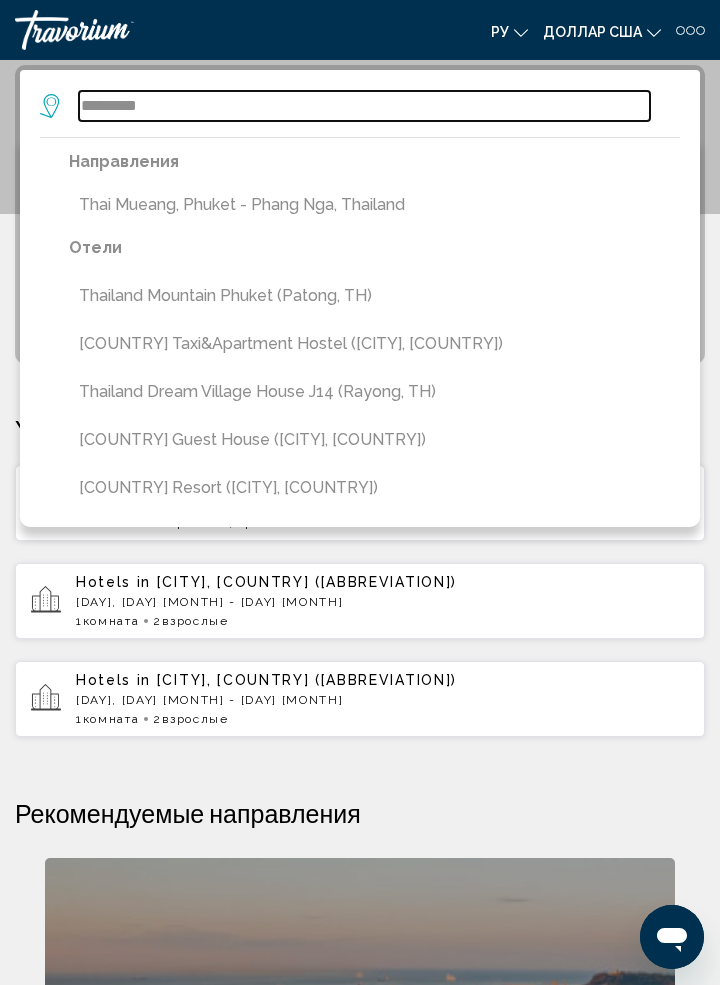type on "**********" 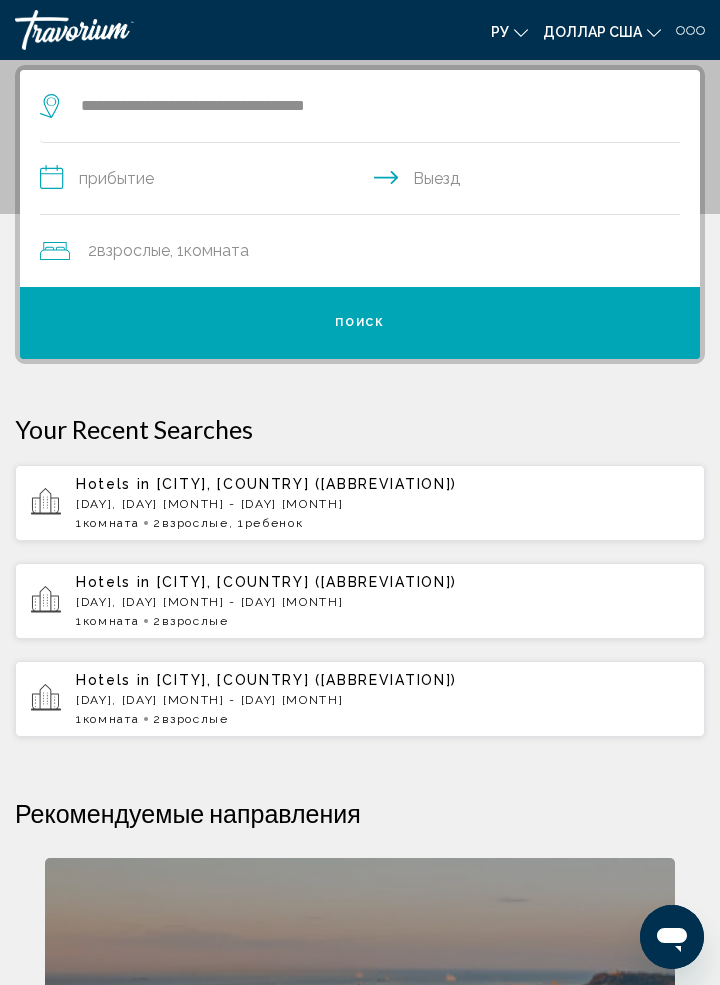 click on "**********" at bounding box center [364, 181] 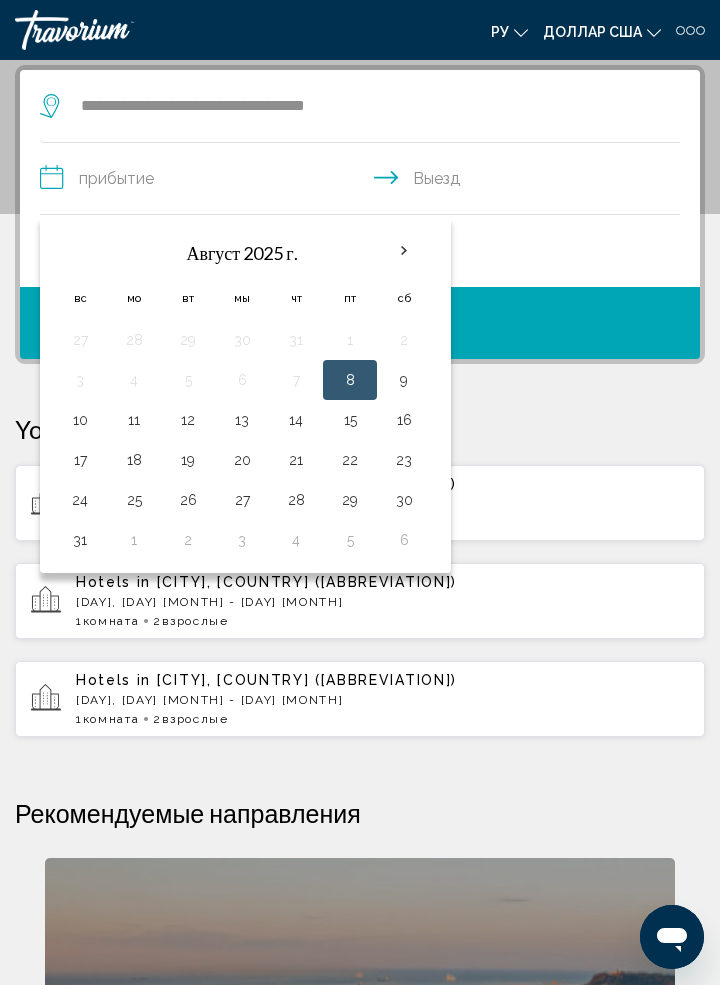 click at bounding box center (404, 251) 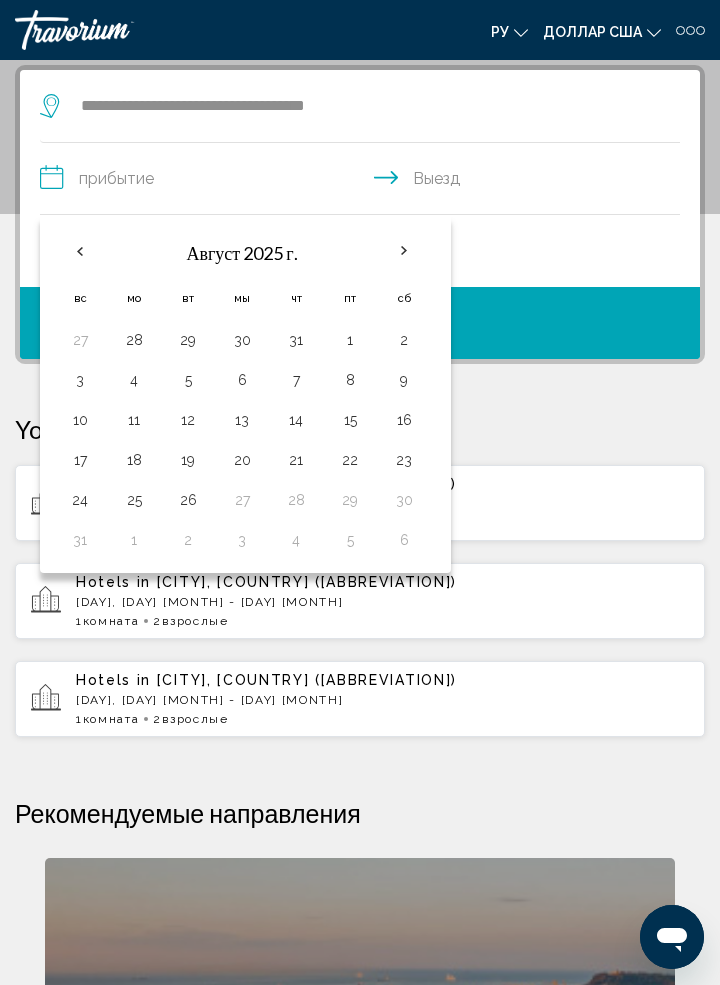 click at bounding box center [404, 251] 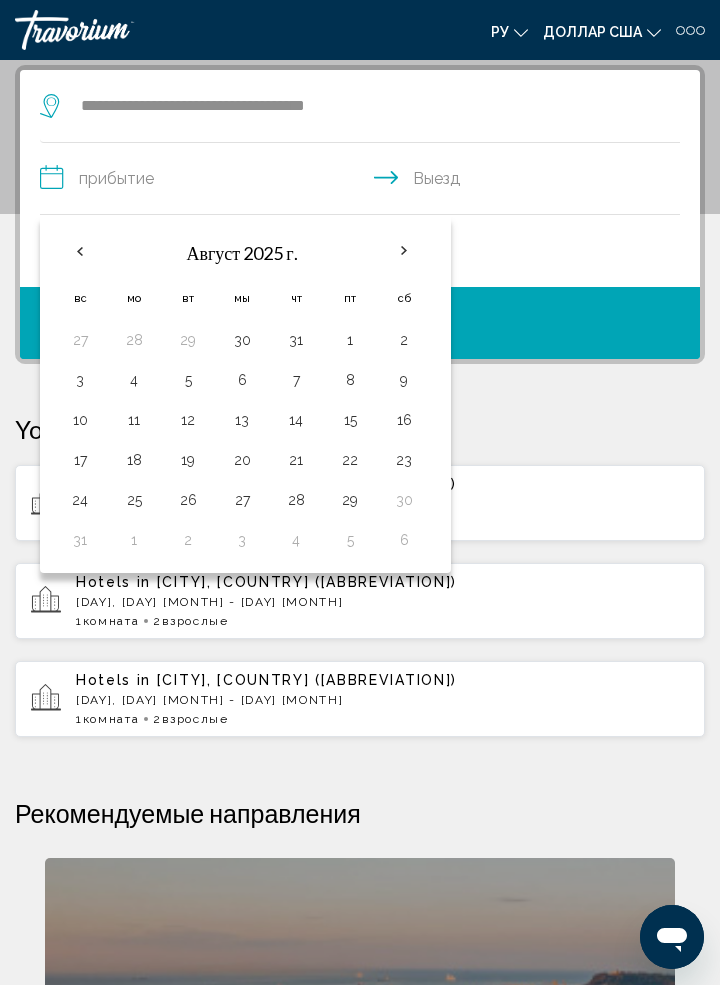 click on "30" at bounding box center (404, 500) 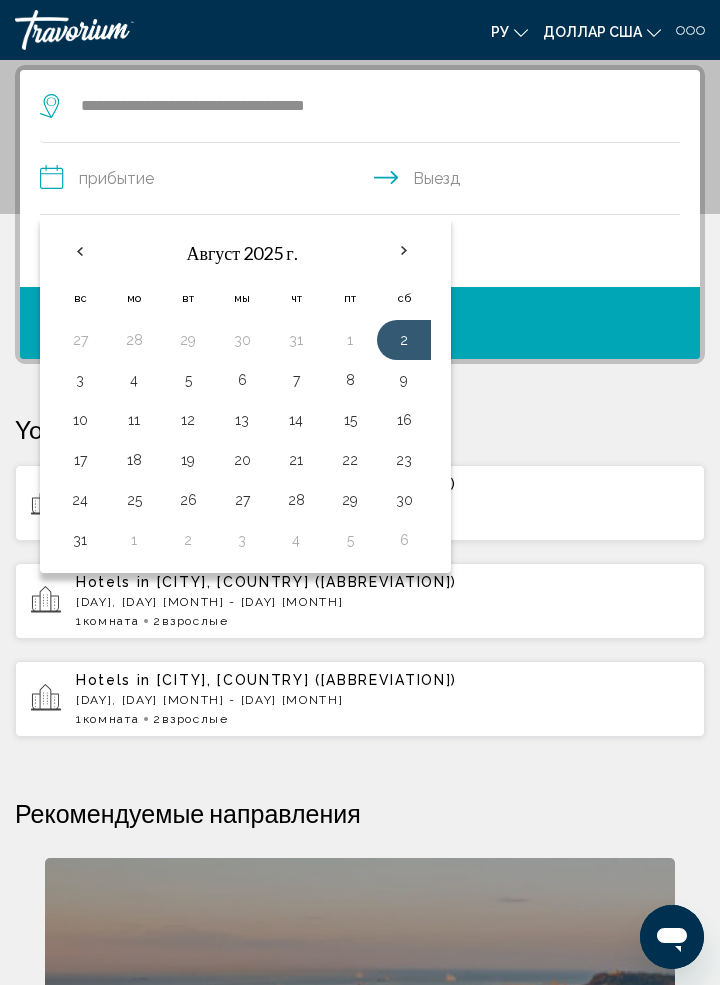 click on "30" at bounding box center [404, 500] 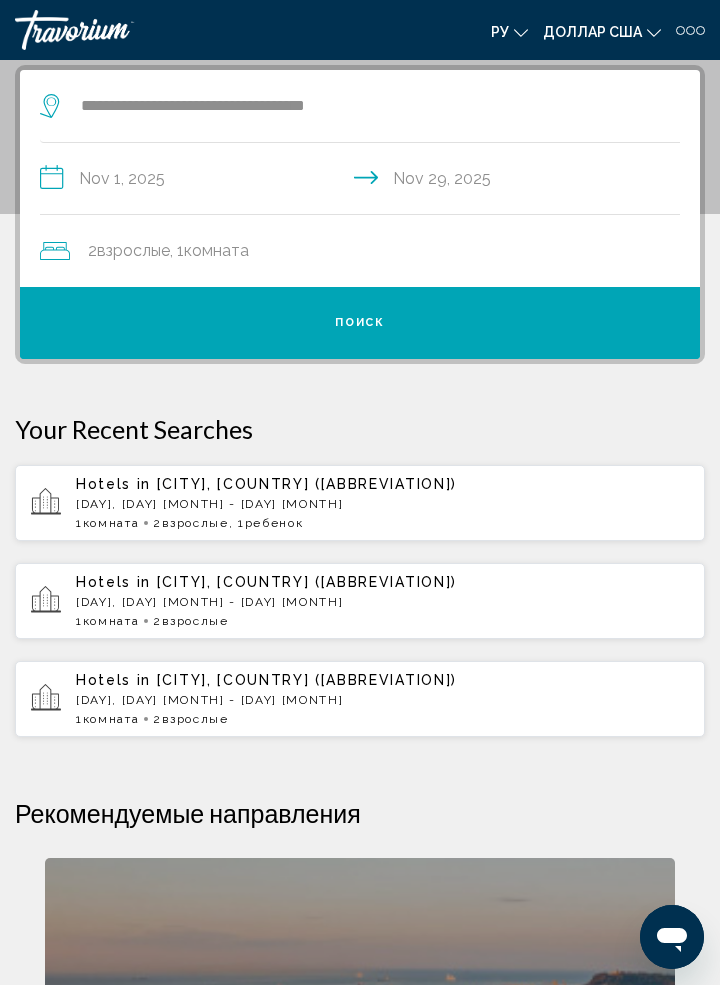 click on "**********" at bounding box center (364, 181) 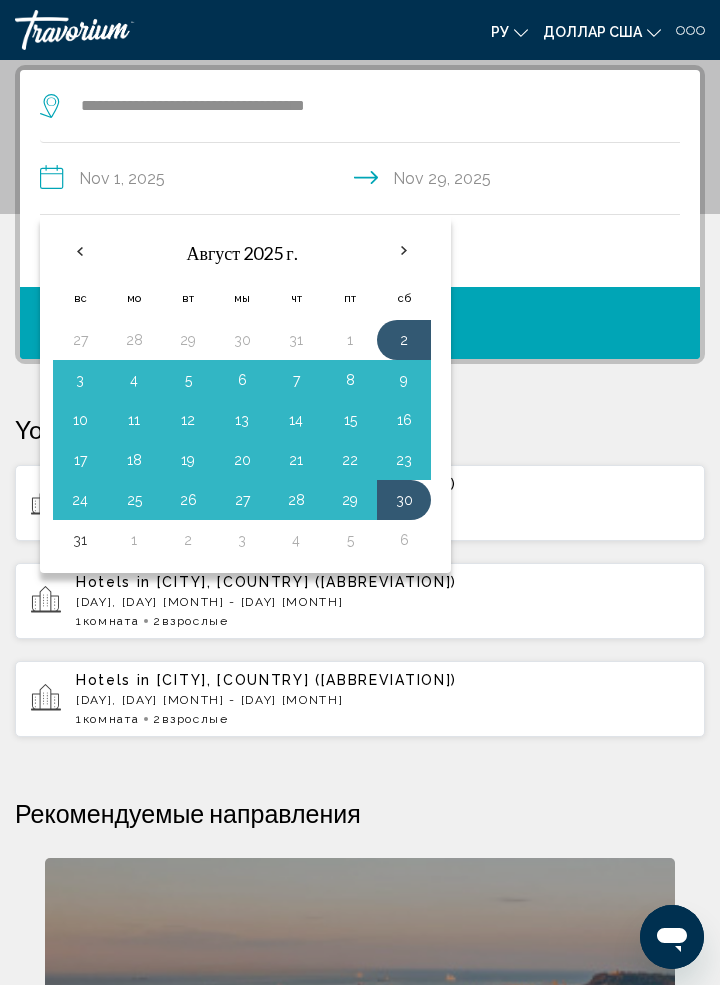 click on "9" at bounding box center [404, 380] 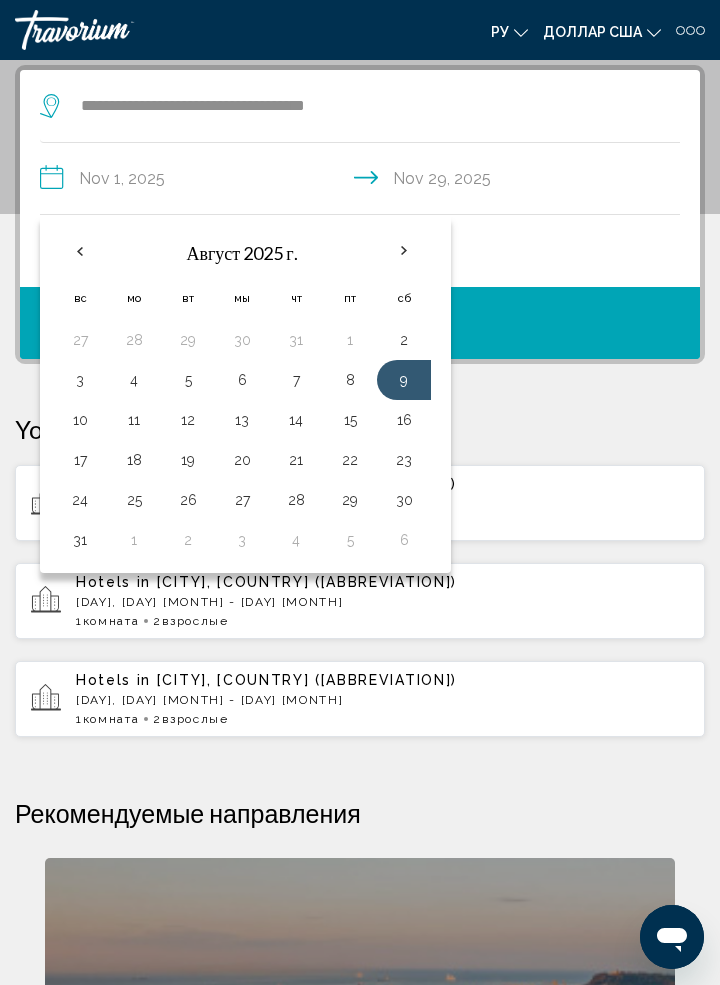 click on "9" at bounding box center (404, 380) 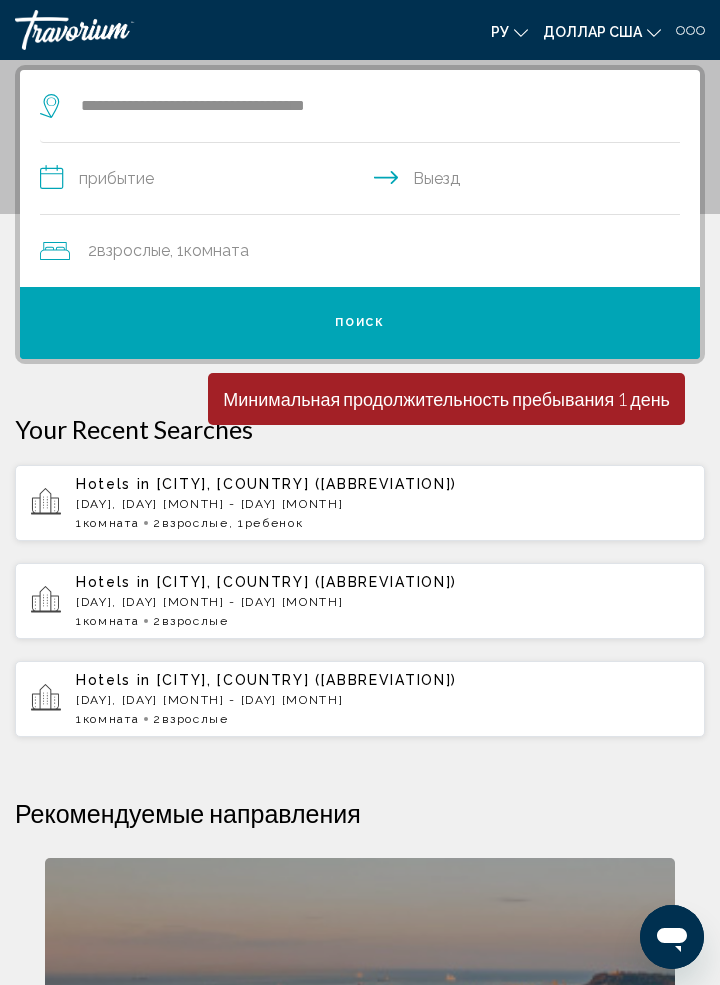 click on "**********" at bounding box center [364, 181] 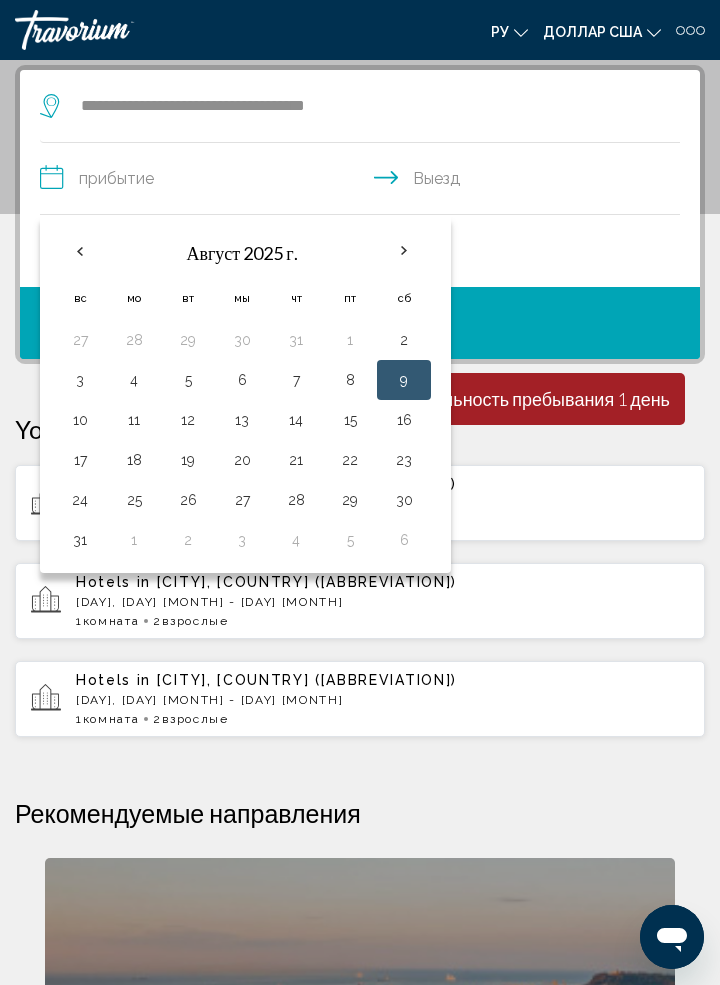 click on "6" at bounding box center [404, 540] 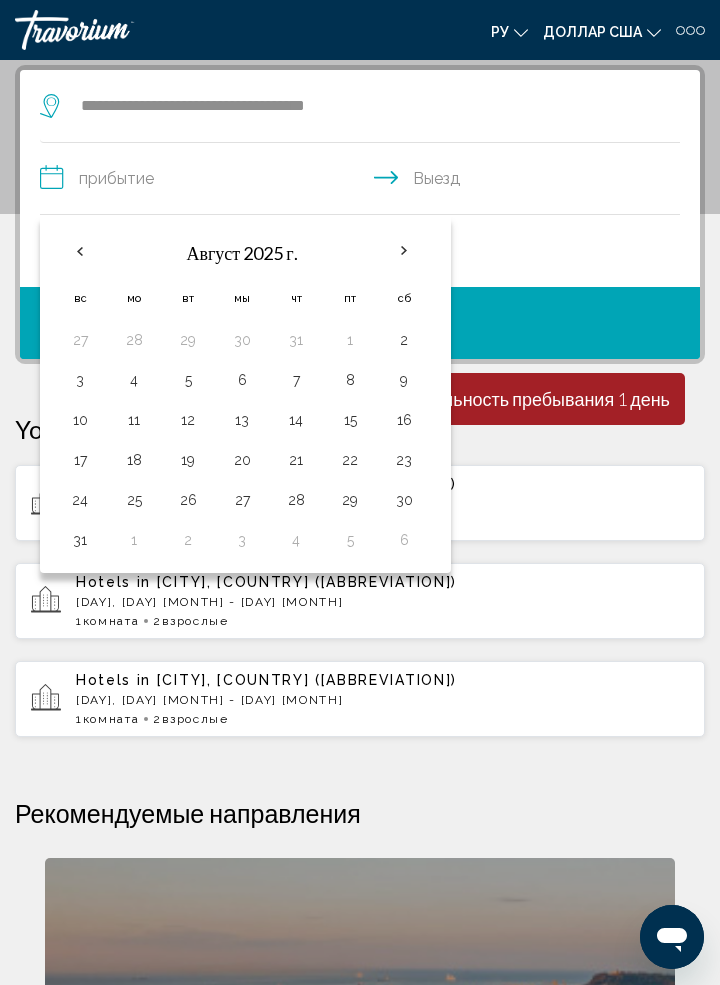 click on "**********" at bounding box center (364, 181) 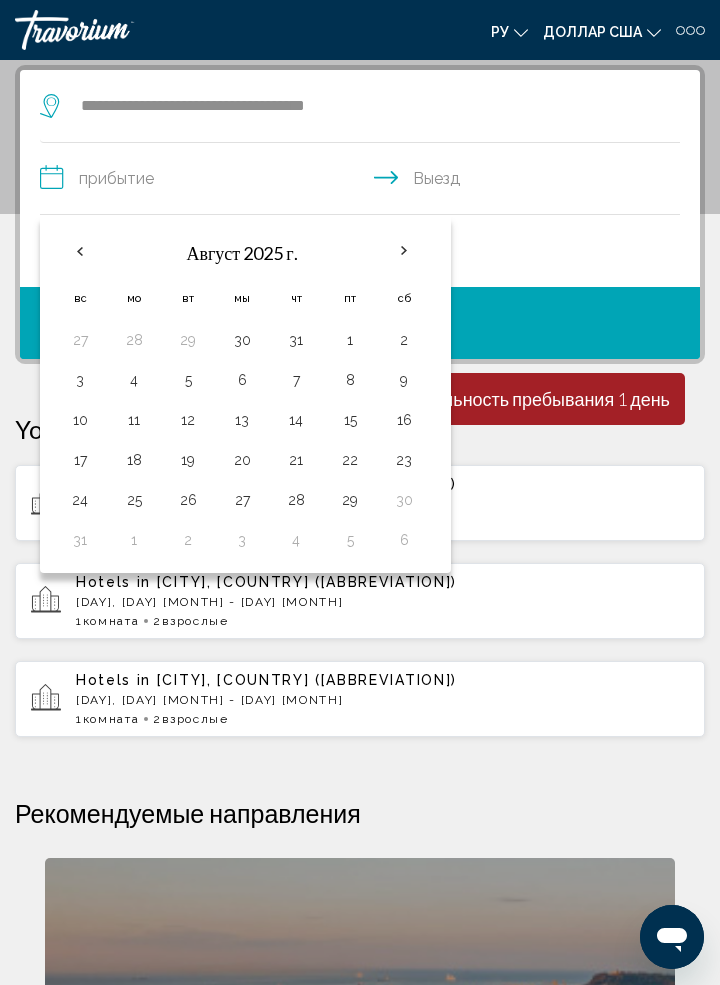 click on "6" at bounding box center (404, 540) 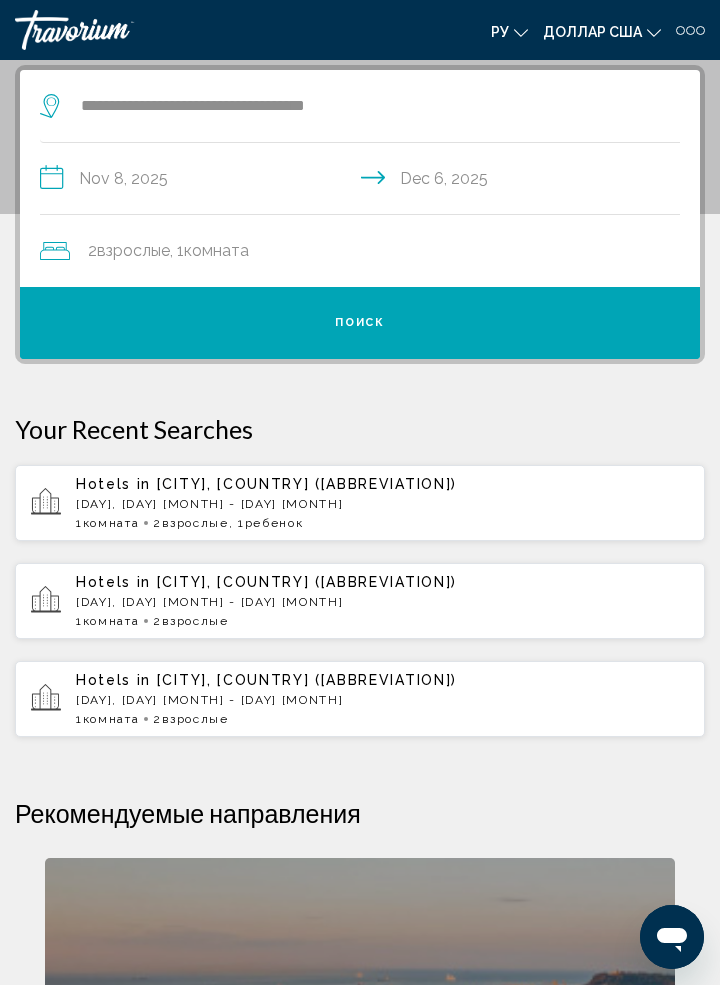 click on "**********" at bounding box center (364, 181) 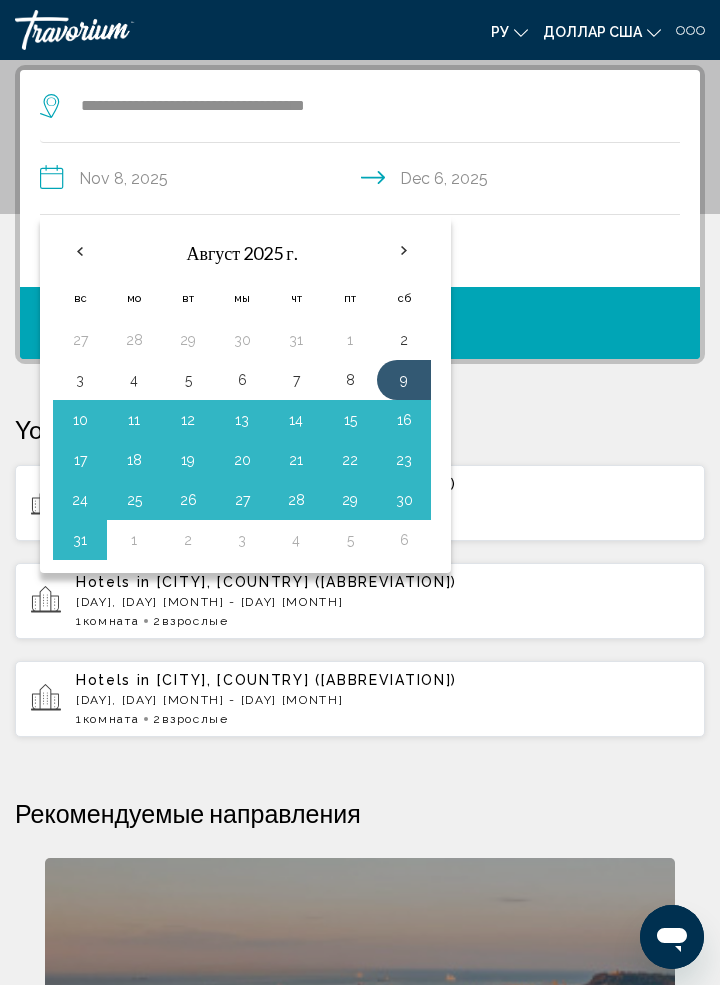 click on "1" at bounding box center (350, 340) 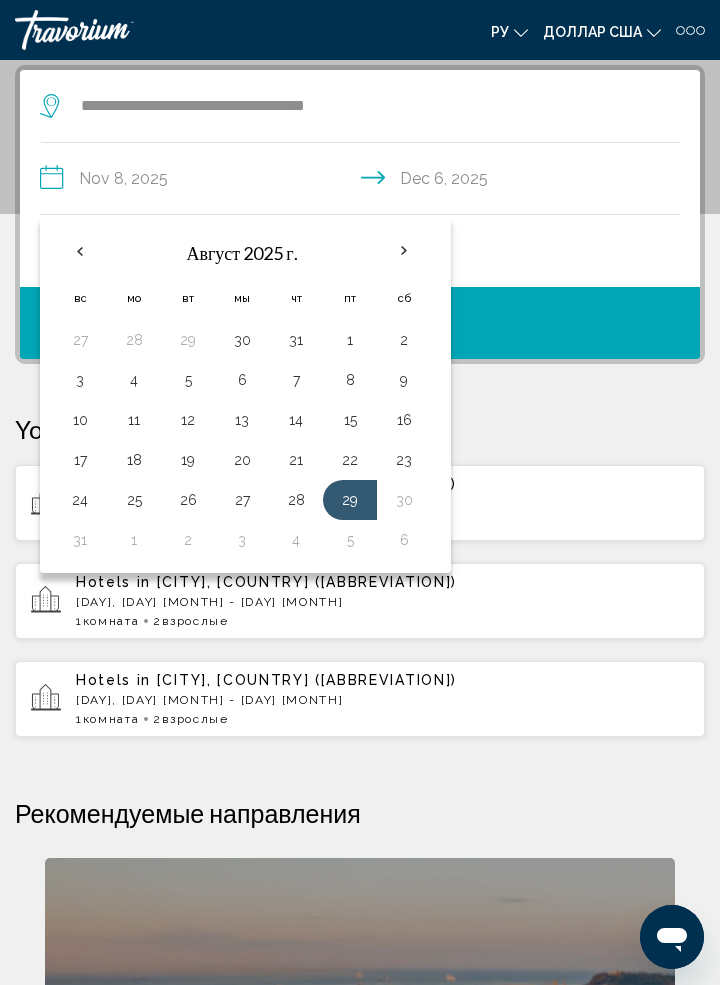 click on "1" at bounding box center (350, 340) 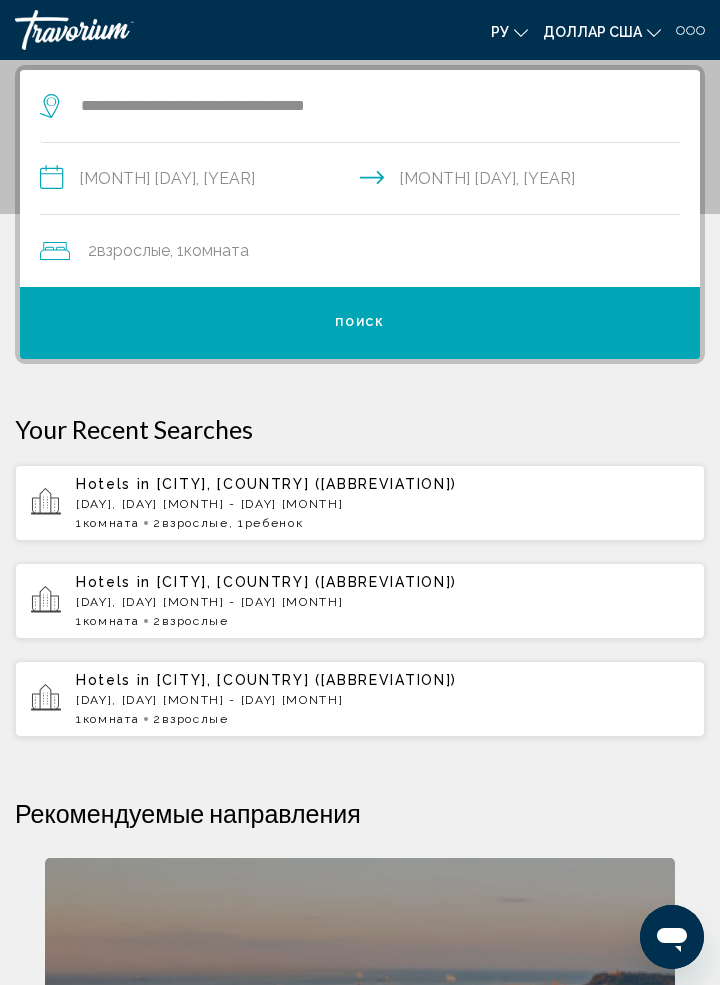 click on "**********" at bounding box center [364, 181] 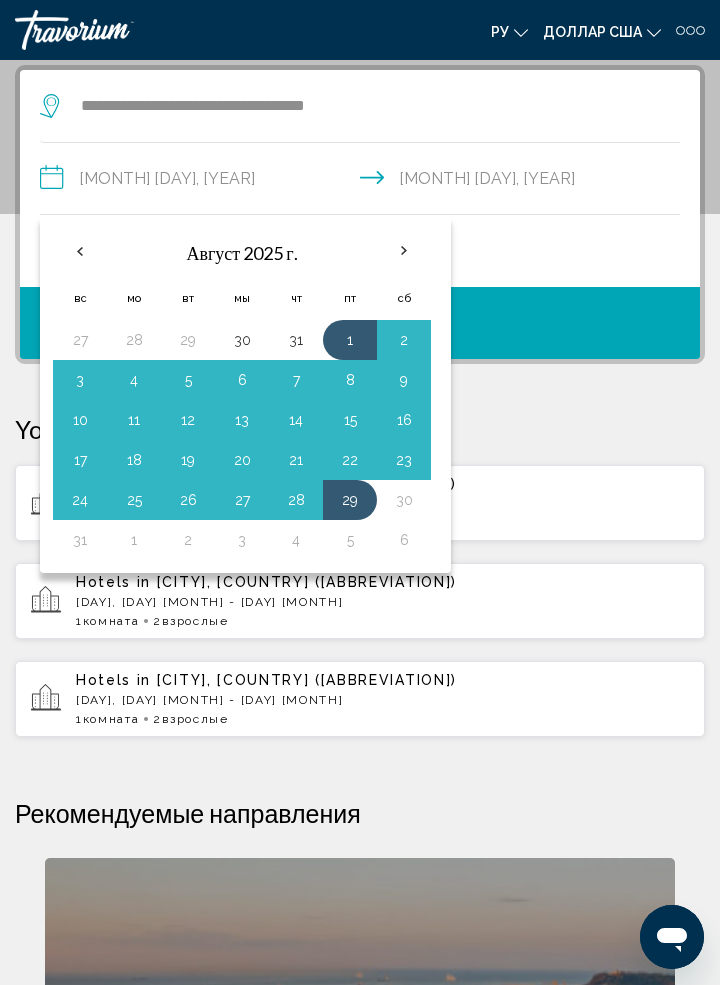 click on "22" at bounding box center [350, 460] 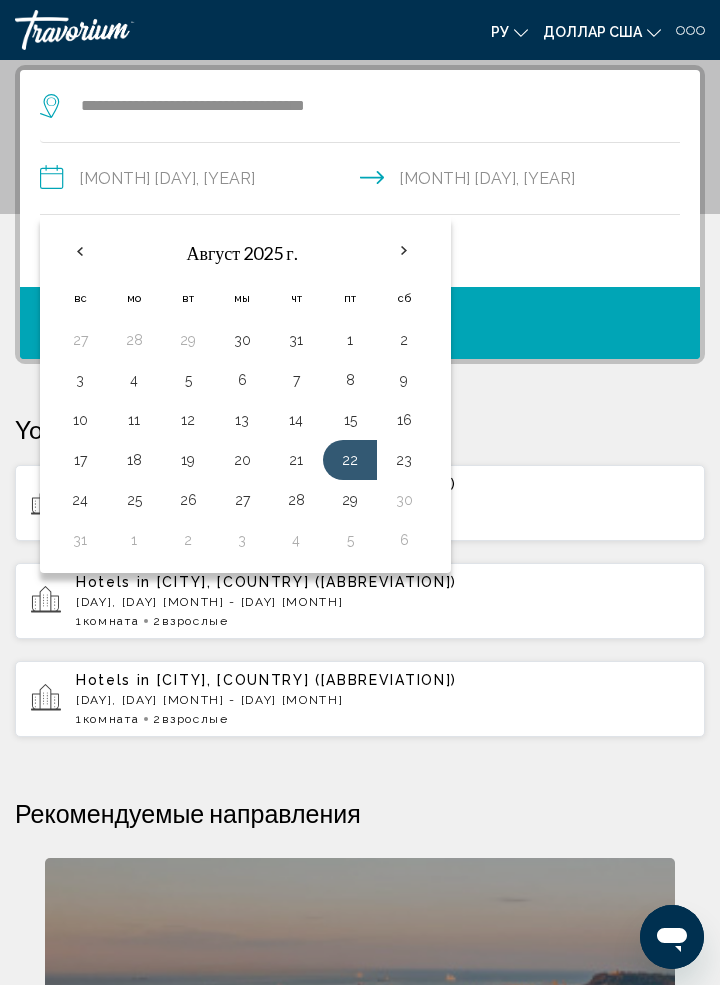click on "23" at bounding box center (404, 460) 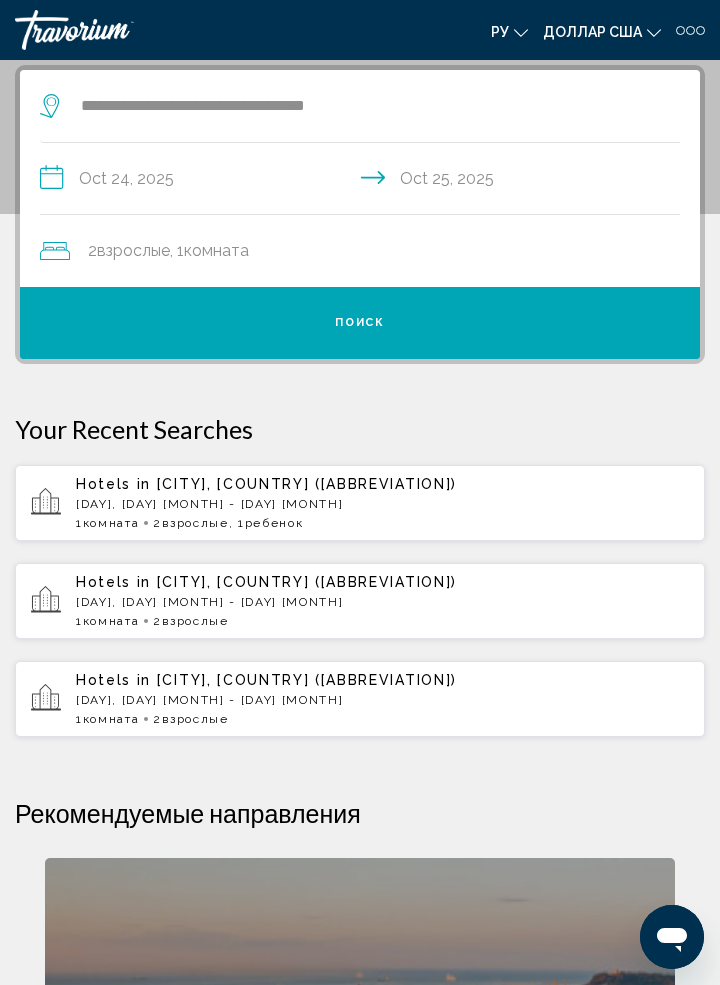 click on "**********" at bounding box center (364, 181) 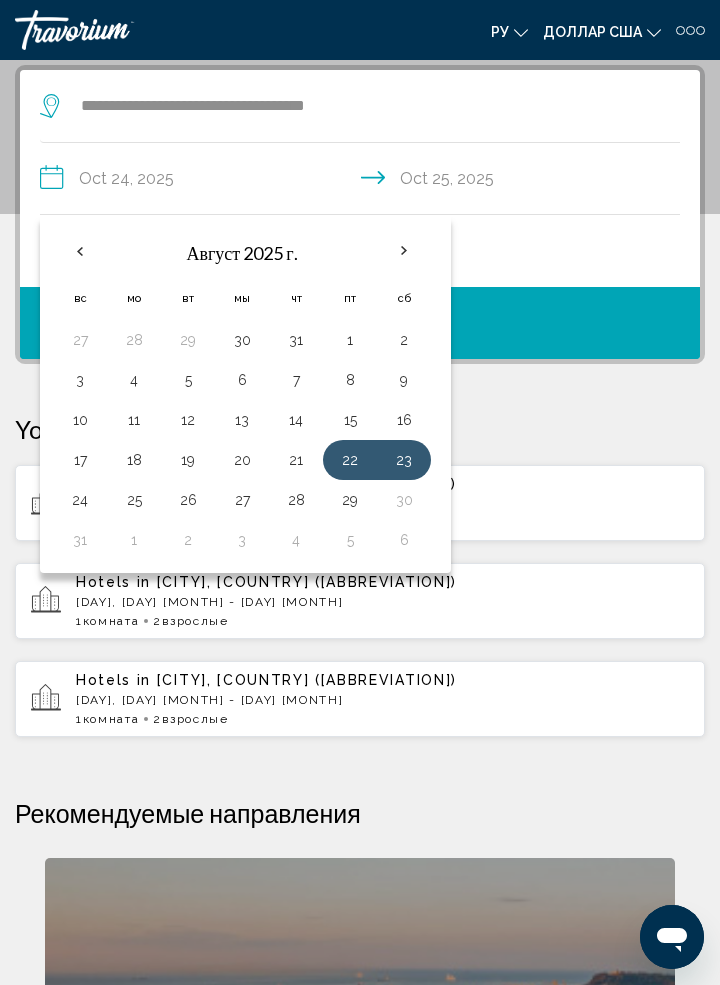 click on "31" at bounding box center (80, 540) 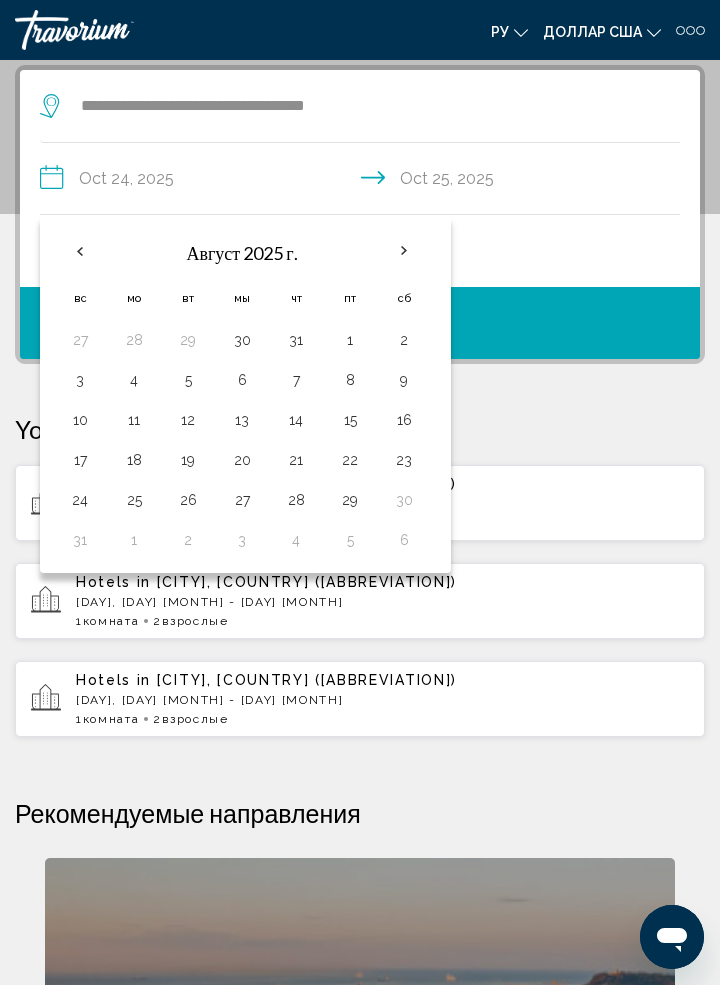 click on "31" at bounding box center [80, 540] 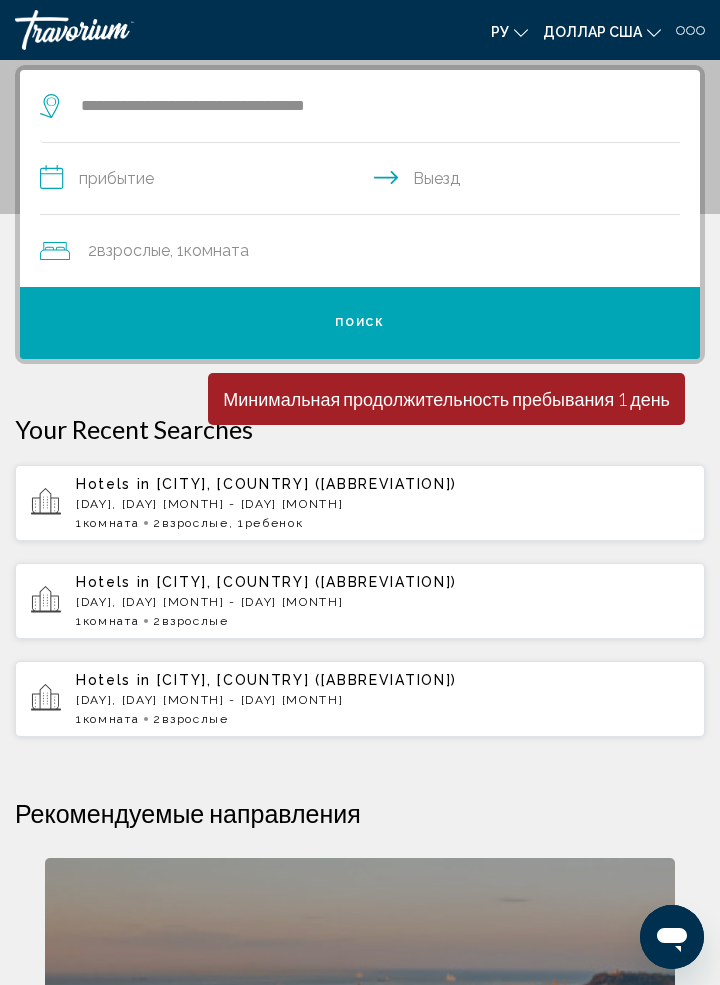 click on "**********" at bounding box center [364, 181] 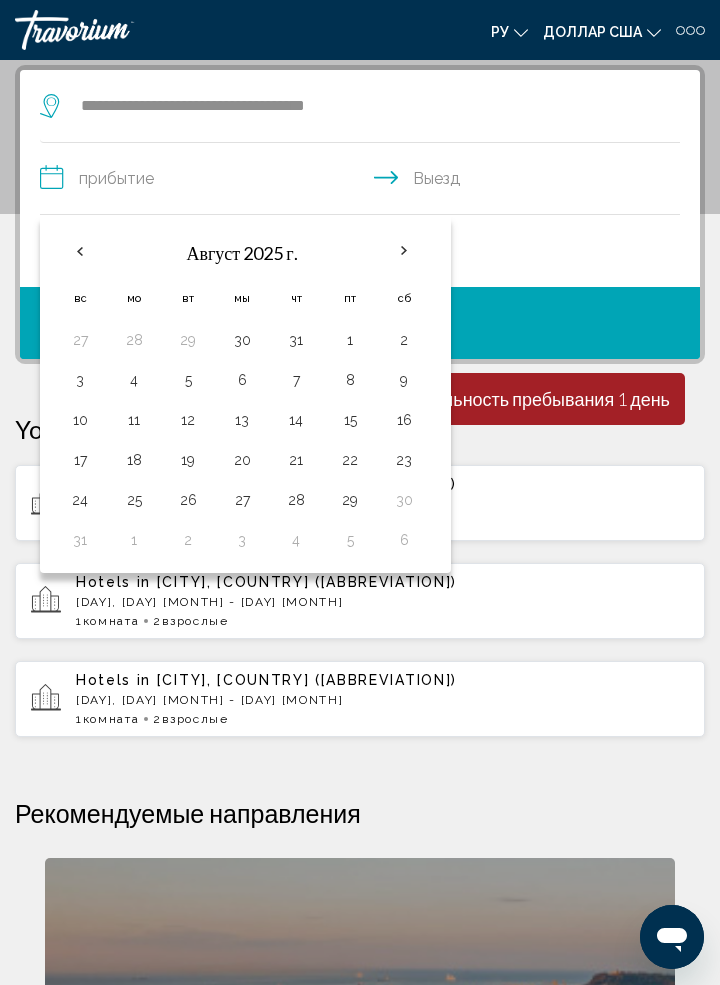 click on "31" at bounding box center [80, 540] 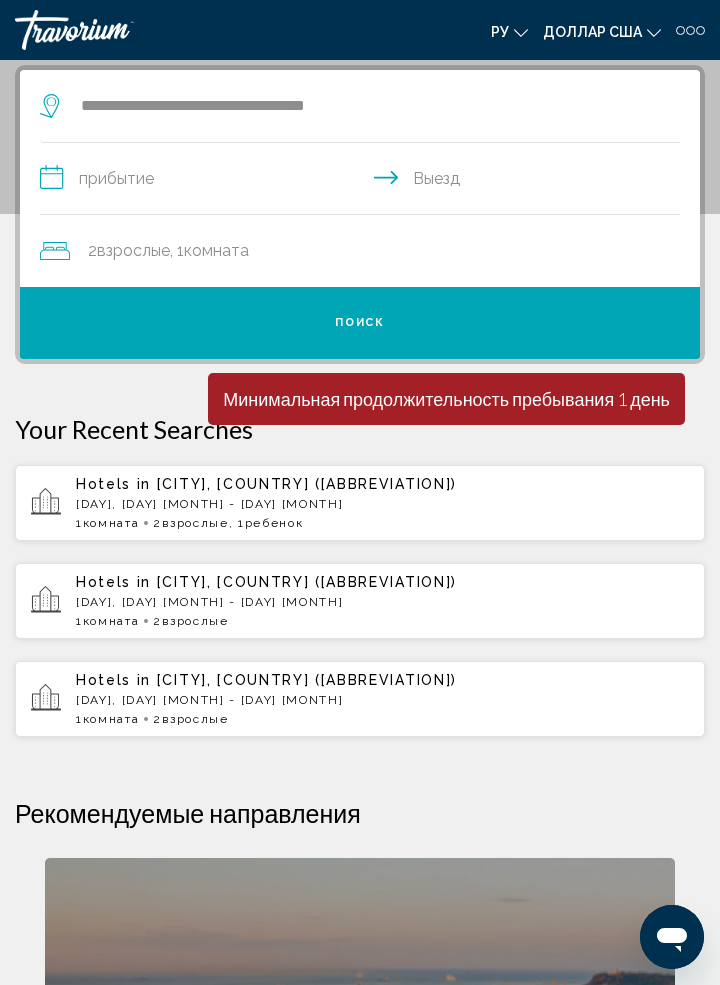 click on "**********" at bounding box center [364, 181] 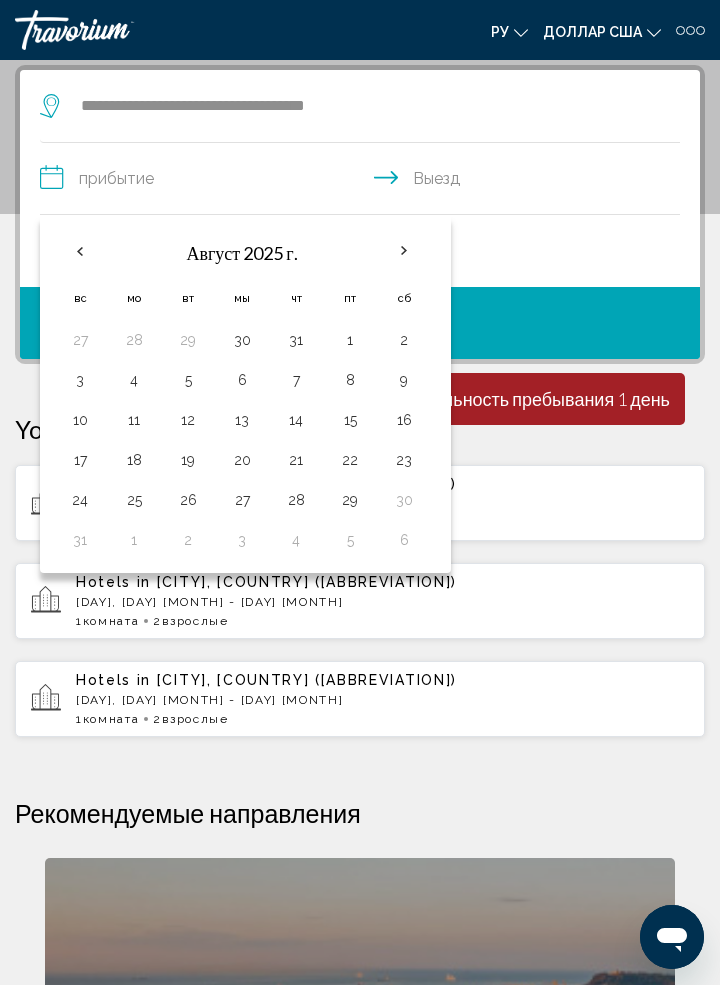 click on "31" at bounding box center (80, 540) 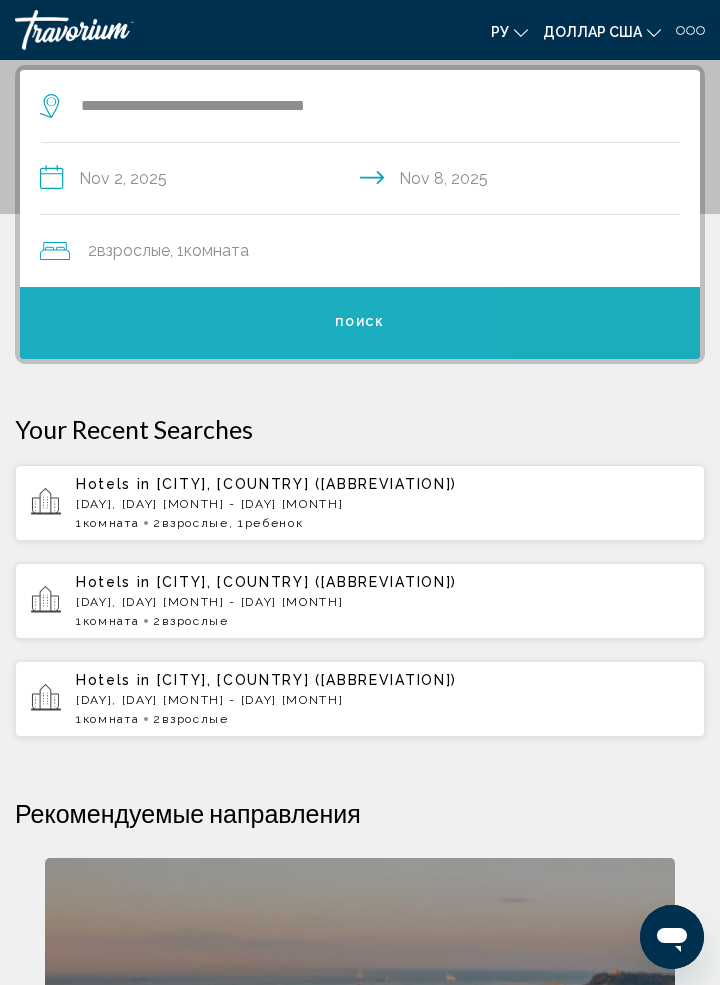 click on "Поиск" at bounding box center (360, 323) 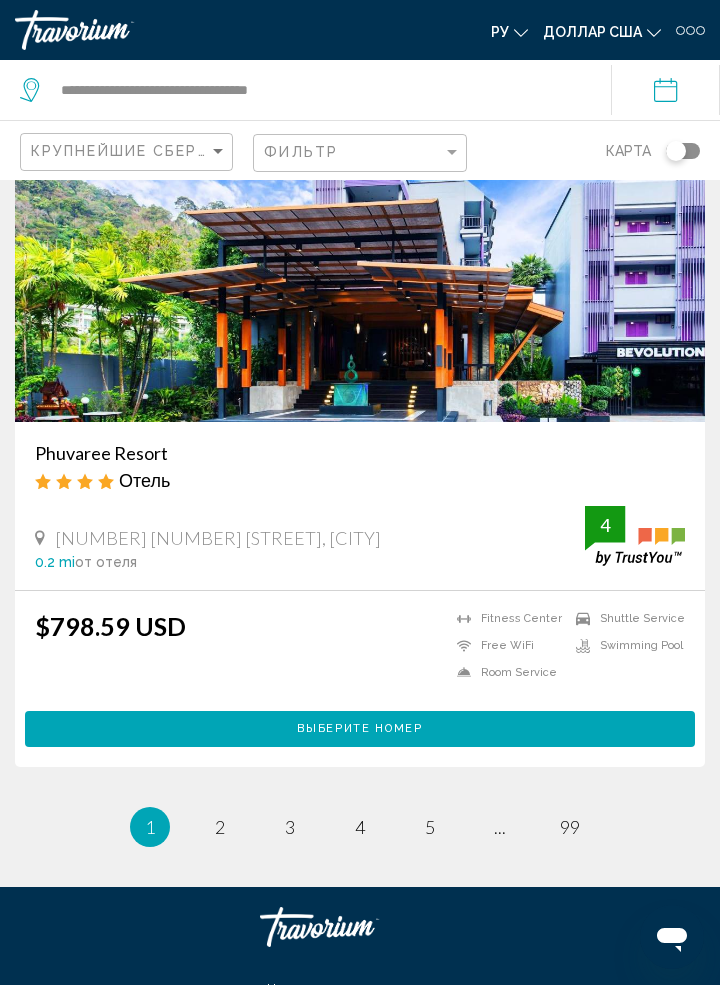scroll, scrollTop: 7840, scrollLeft: 0, axis: vertical 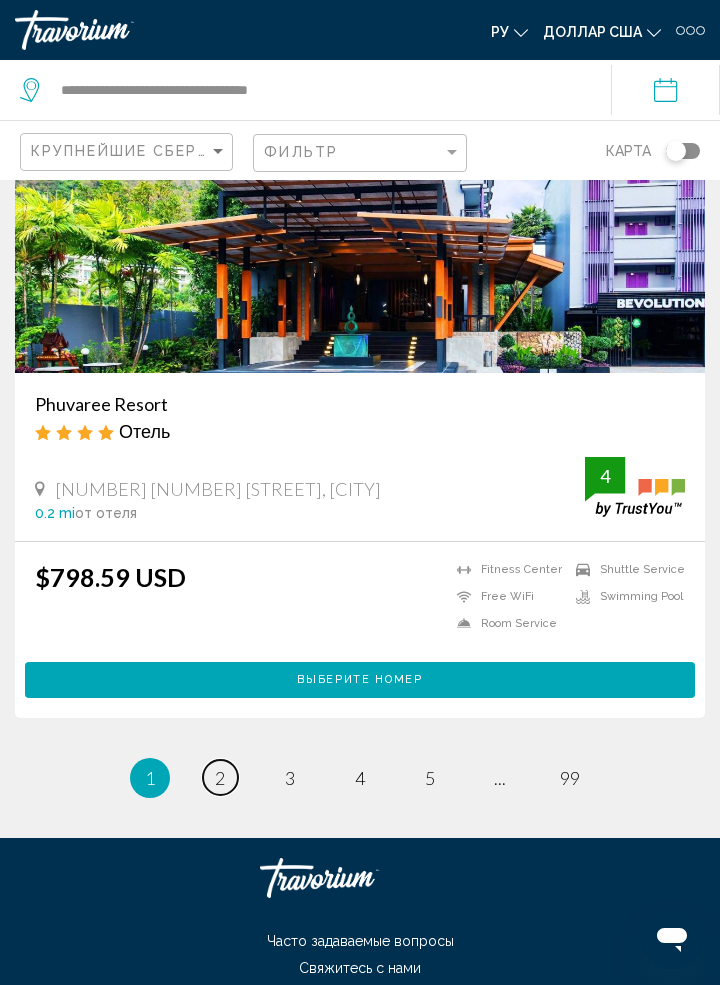 click on "2" at bounding box center [220, 778] 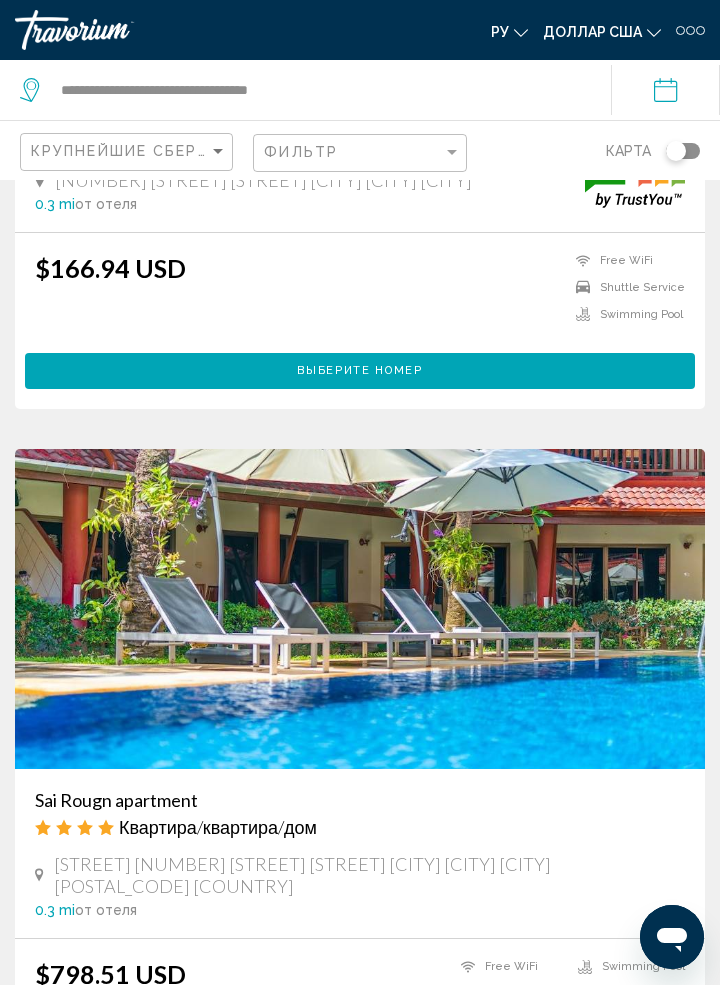 scroll, scrollTop: 6140, scrollLeft: 0, axis: vertical 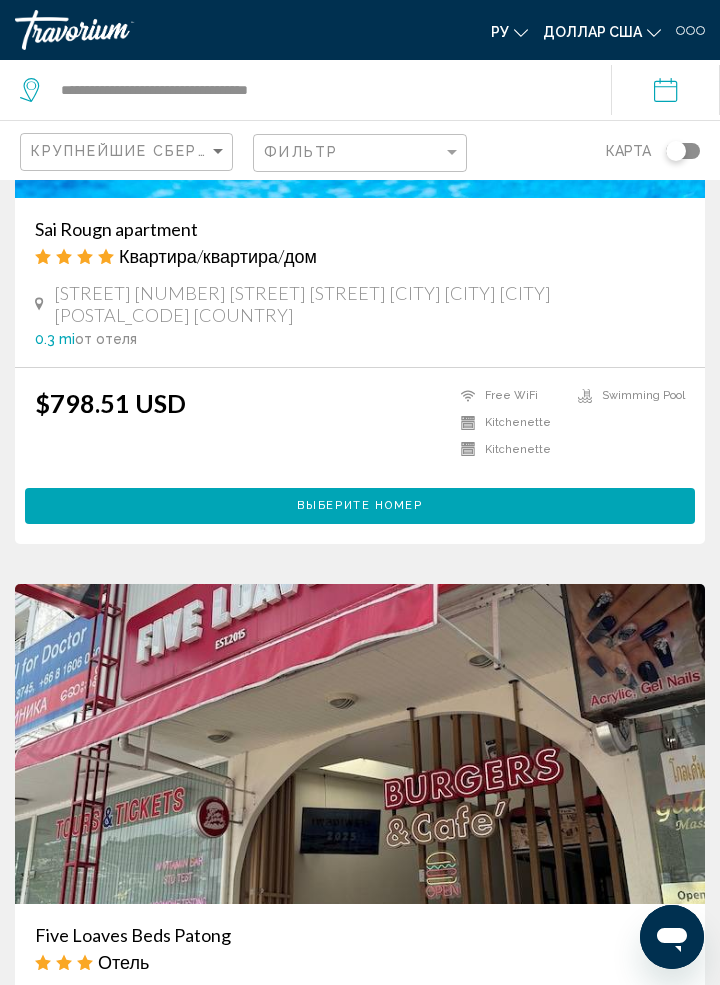 click on "[STREET], [CITY]" at bounding box center [360, 999] 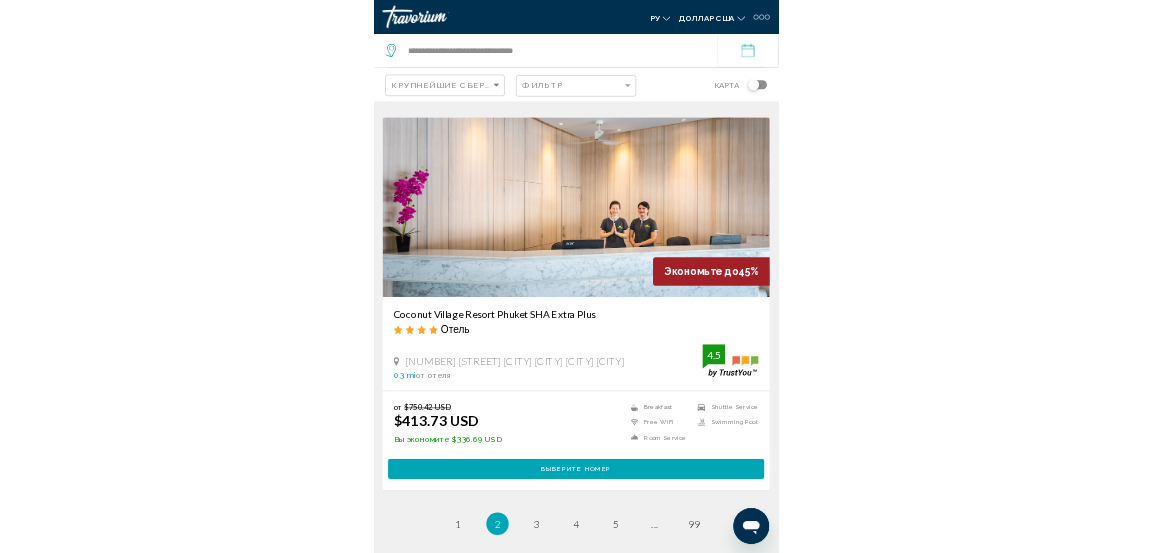 scroll, scrollTop: 4242, scrollLeft: 0, axis: vertical 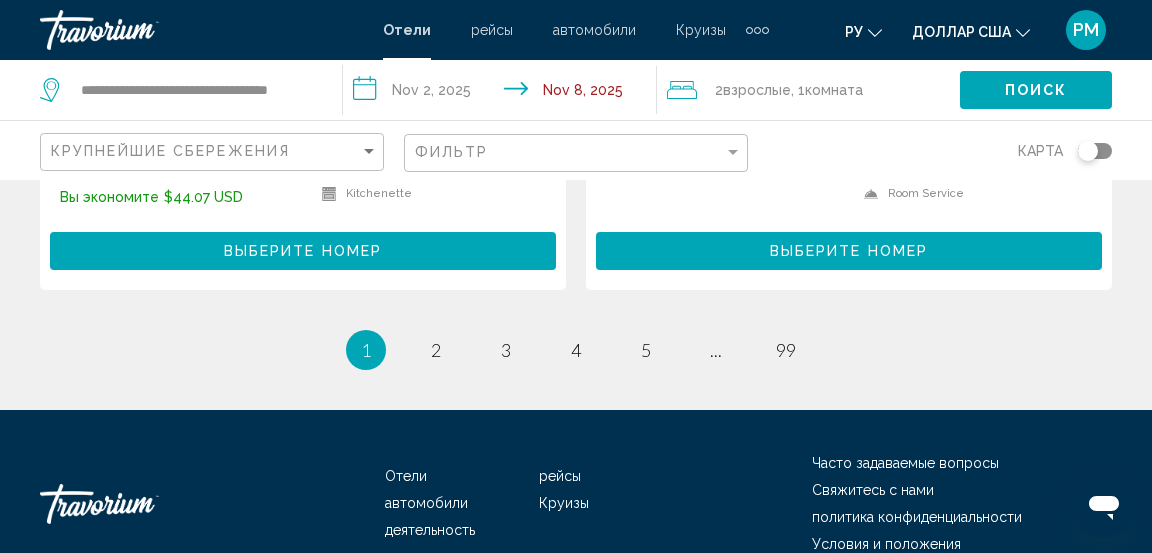 click on "Результаты поиска отелей  -   1186  места, чтобы провести время Экономьте до  5%   Fishermens Harbour Urban Resort
Отель
2 21 [STREET] [DISTRICT] [CITY], [STATE] 0.1 mi  от отеля 4 от $890.10 USD $847.06 USD  Вы экономите  $43.04 USD
Breakfast
Fitness Center
Free WiFi
Kitchenette
Swimming Pool  4 Выберите номер  The Amazing Comfortable 2brs 2kms Walking Patong
4.5" at bounding box center [576, -1829] 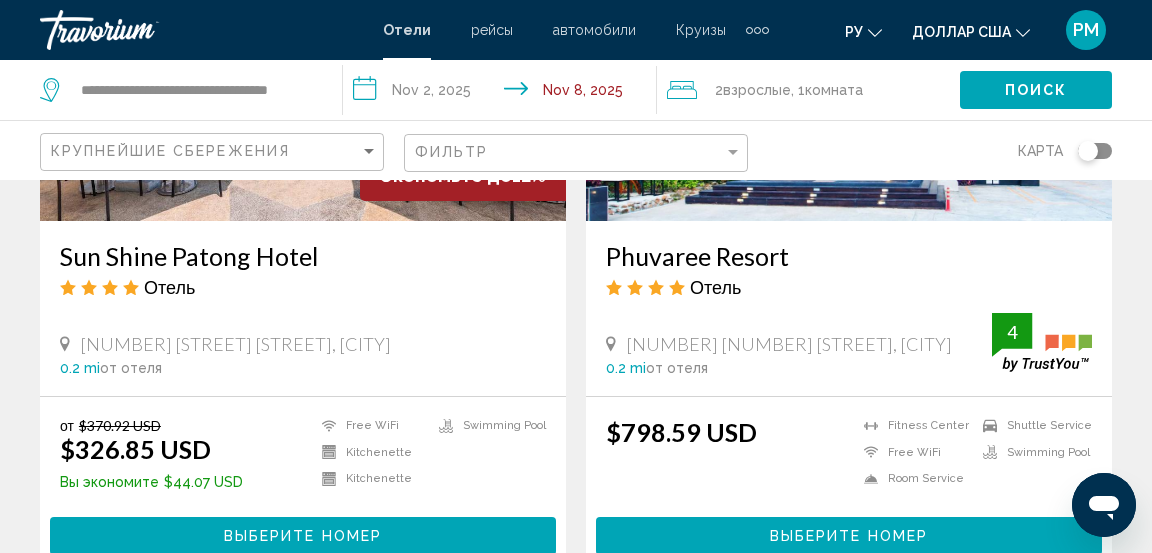 scroll, scrollTop: 4227, scrollLeft: 0, axis: vertical 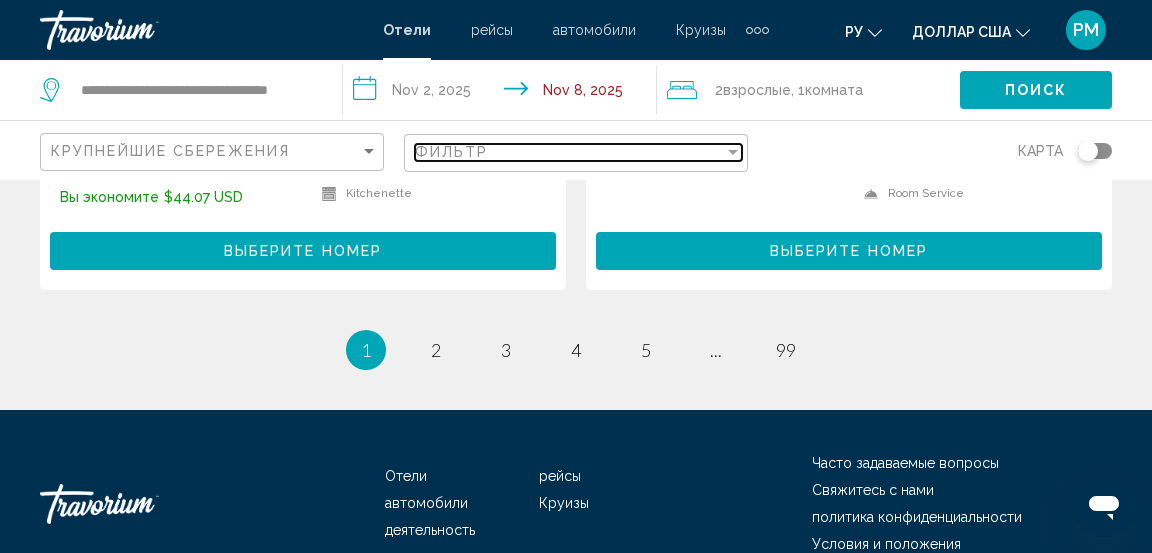 click on "Фильтр" at bounding box center (569, 152) 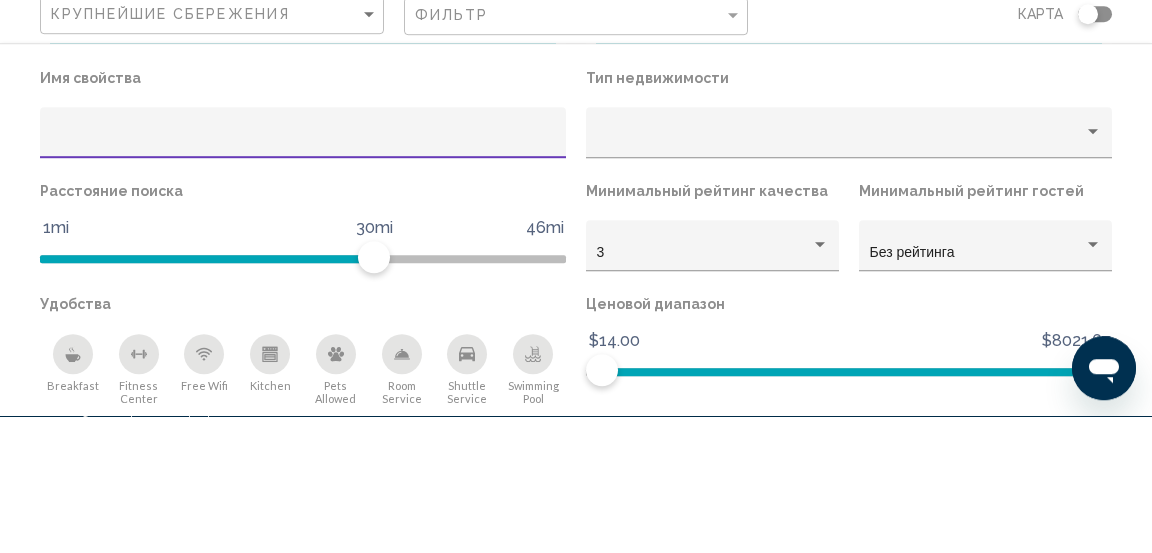 scroll, scrollTop: 4307, scrollLeft: 0, axis: vertical 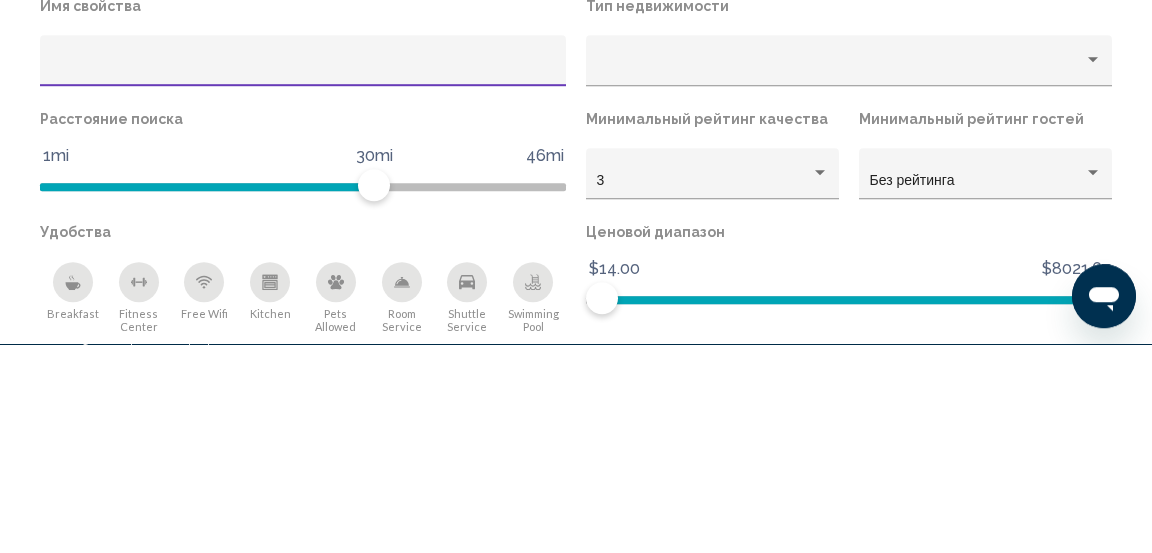 click at bounding box center [303, 277] 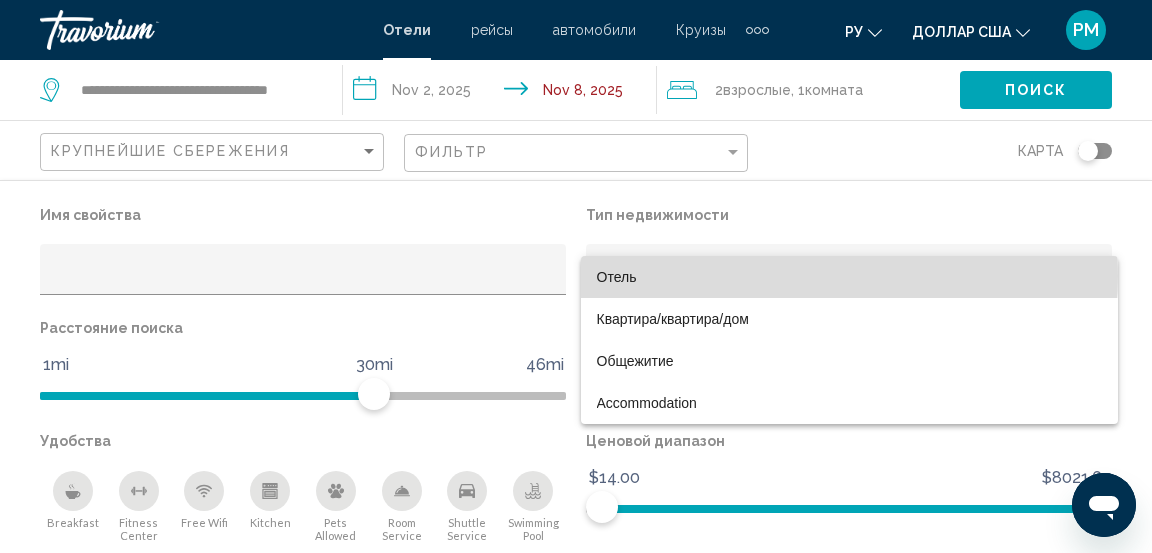 click on "Отель" at bounding box center (849, 277) 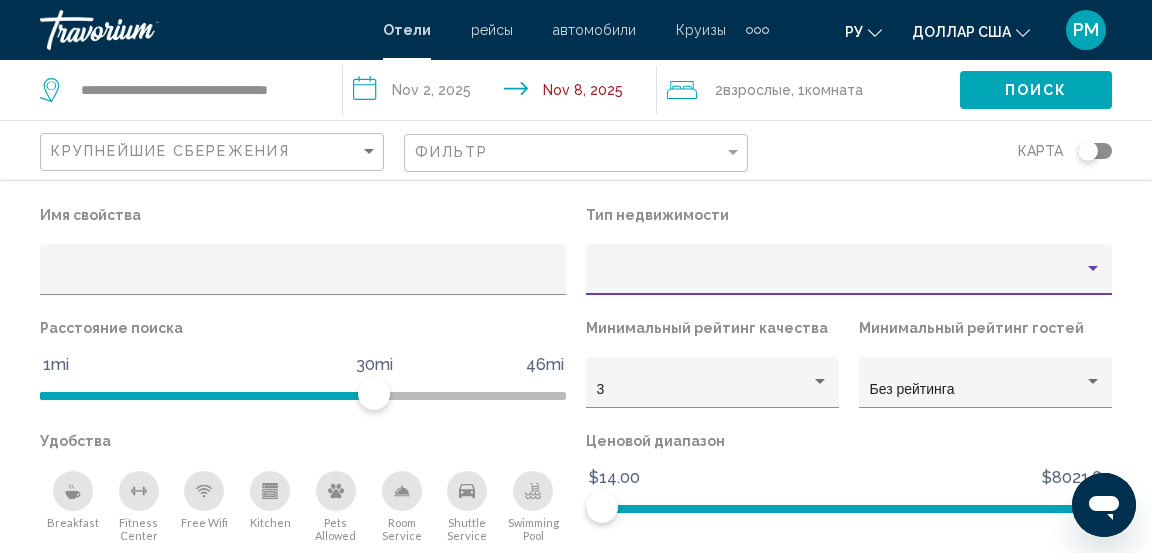 scroll, scrollTop: 2148, scrollLeft: 0, axis: vertical 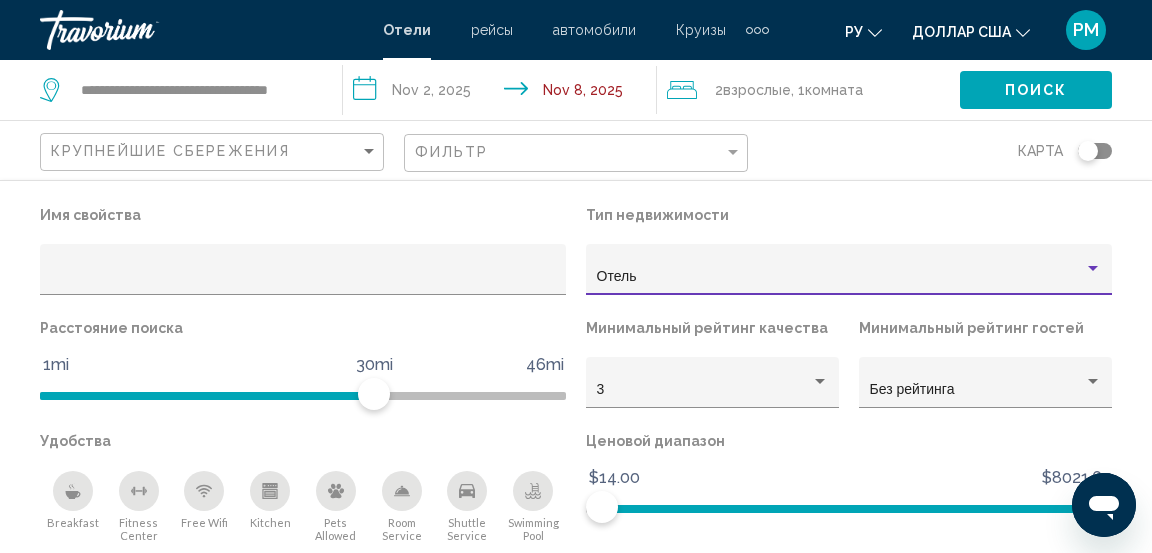 click at bounding box center (820, 381) 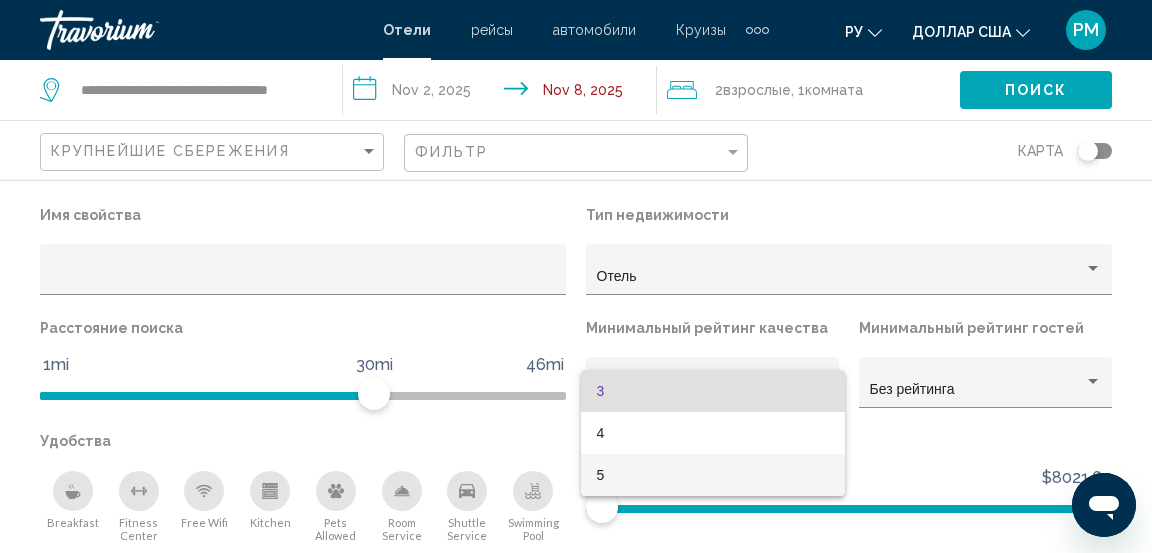 click on "5" at bounding box center [713, 475] 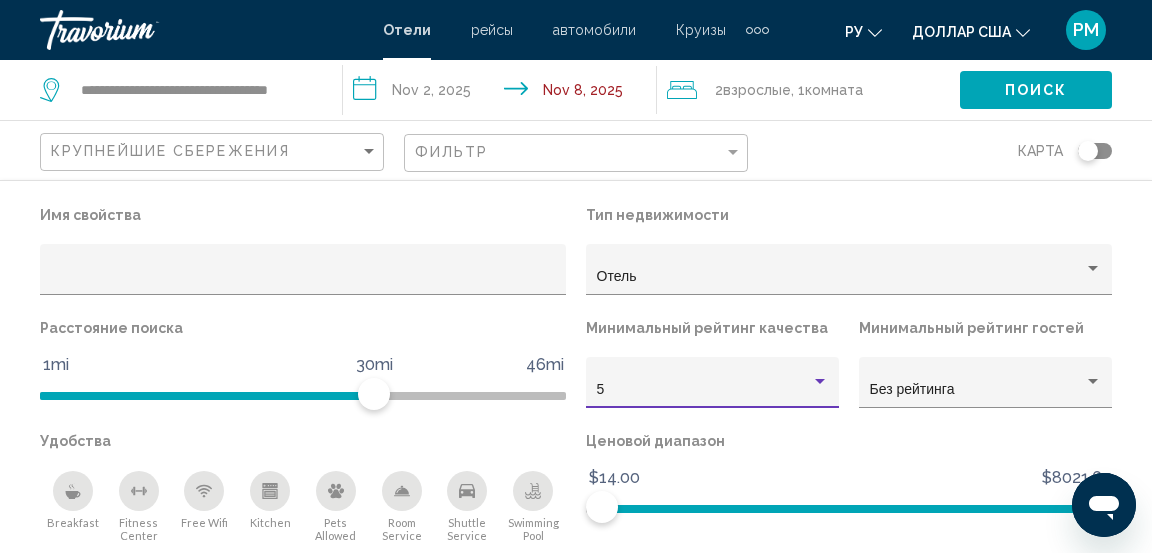click on "Без рейтинга" at bounding box center [977, 390] 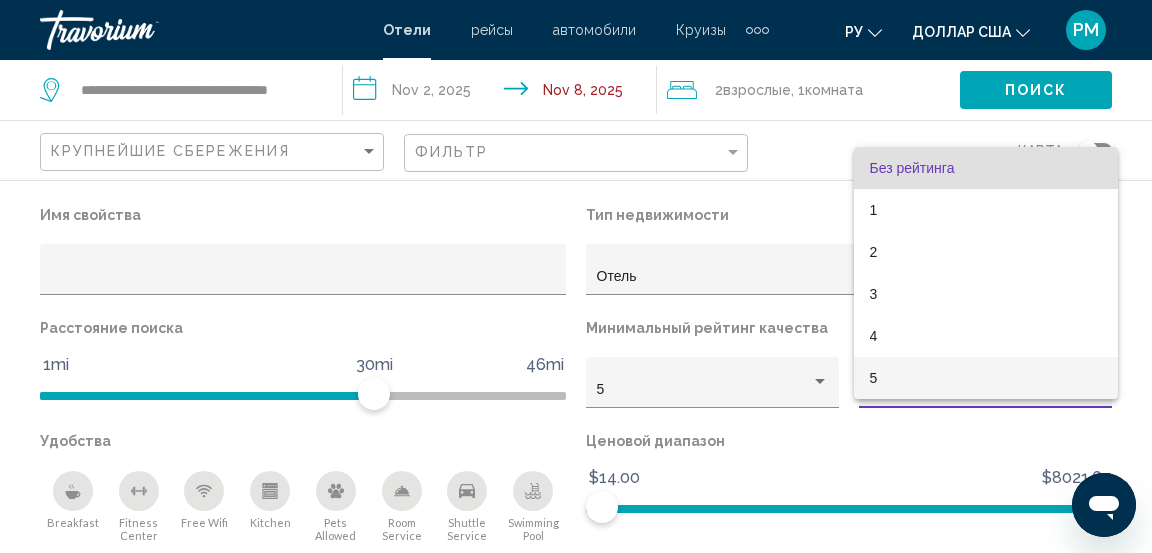 click on "5" at bounding box center [986, 378] 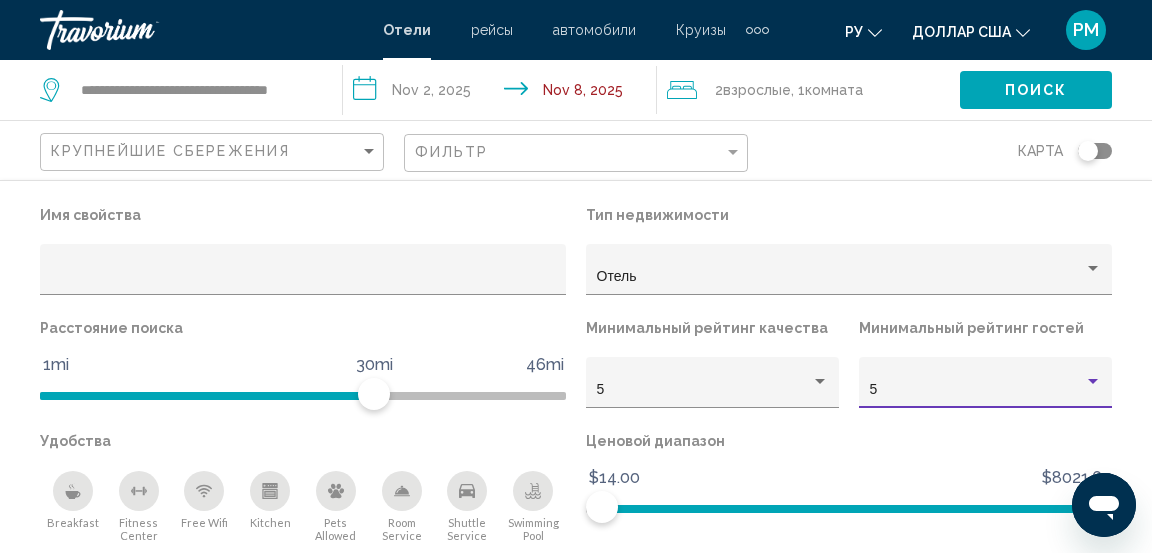 scroll, scrollTop: 0, scrollLeft: 0, axis: both 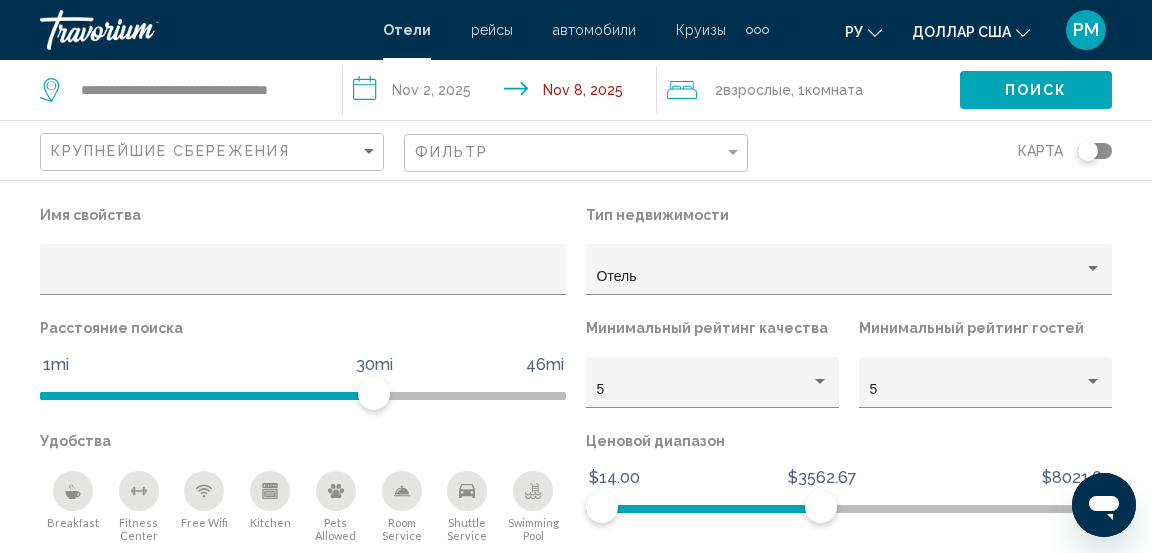 click on "Показать результаты" 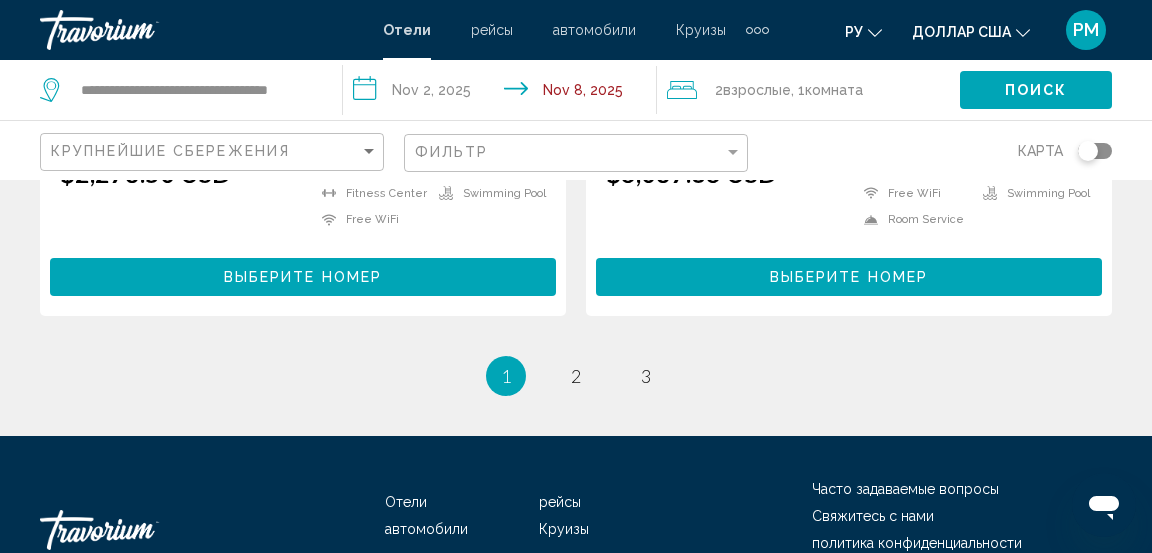 scroll, scrollTop: 4205, scrollLeft: 0, axis: vertical 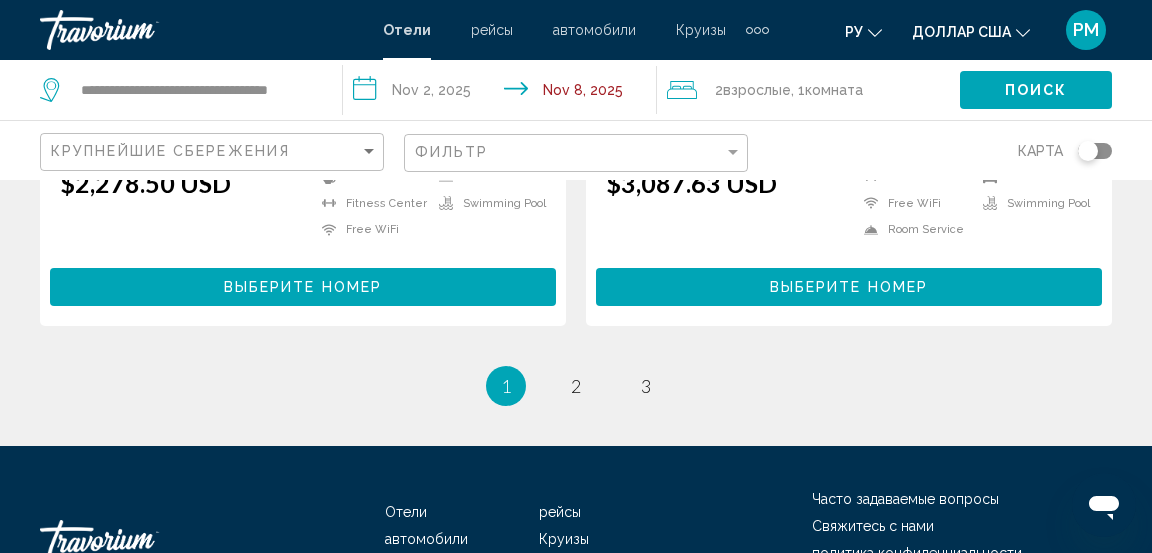 click on "page  2" at bounding box center (576, 386) 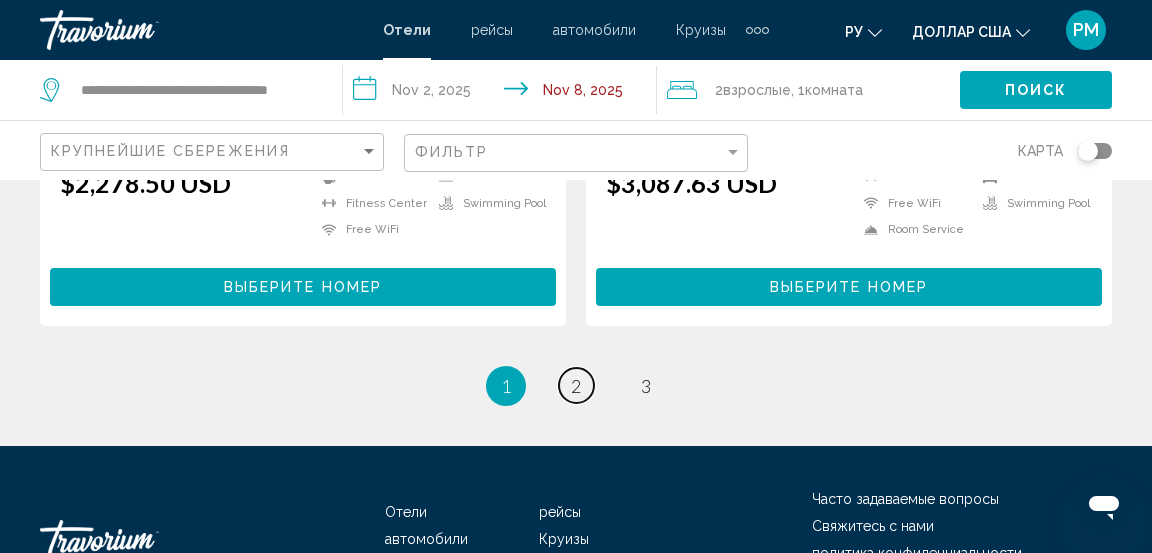 click on "page  2" at bounding box center (576, 385) 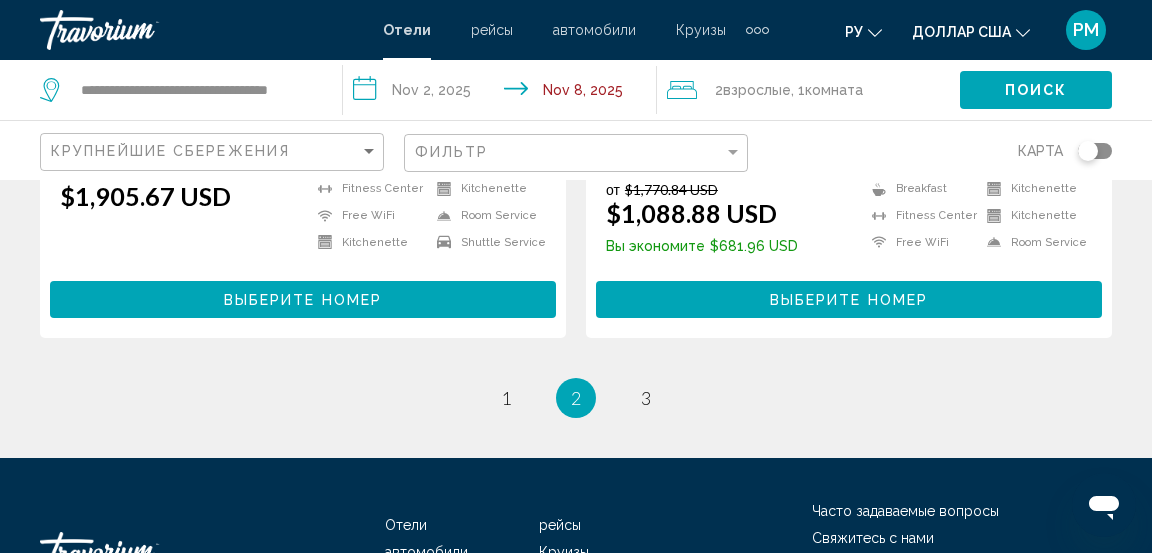 scroll, scrollTop: 4253, scrollLeft: 0, axis: vertical 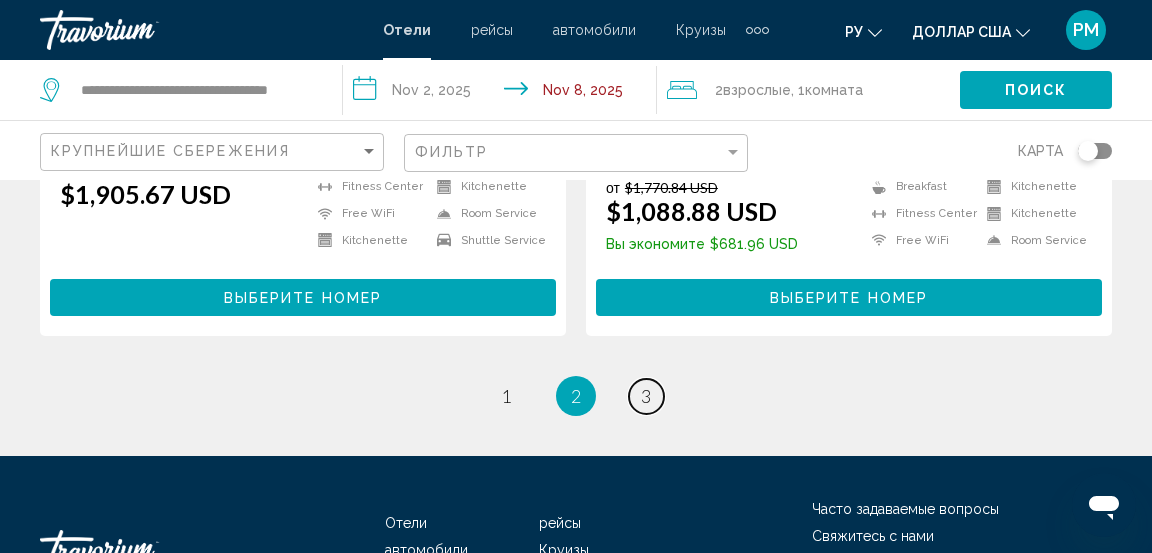 click on "page  3" at bounding box center (646, 396) 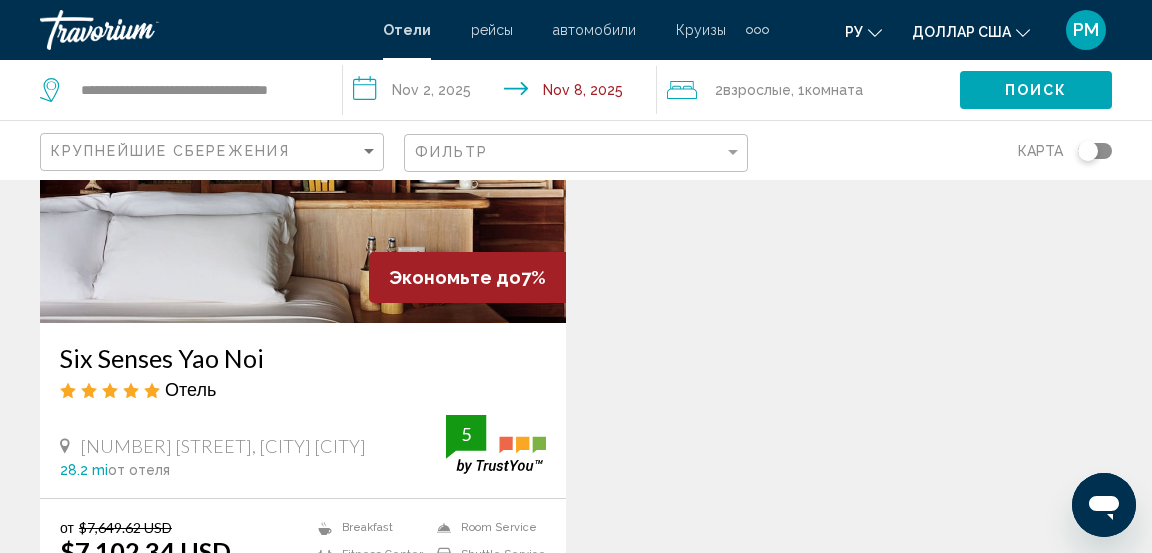 scroll, scrollTop: 0, scrollLeft: 0, axis: both 